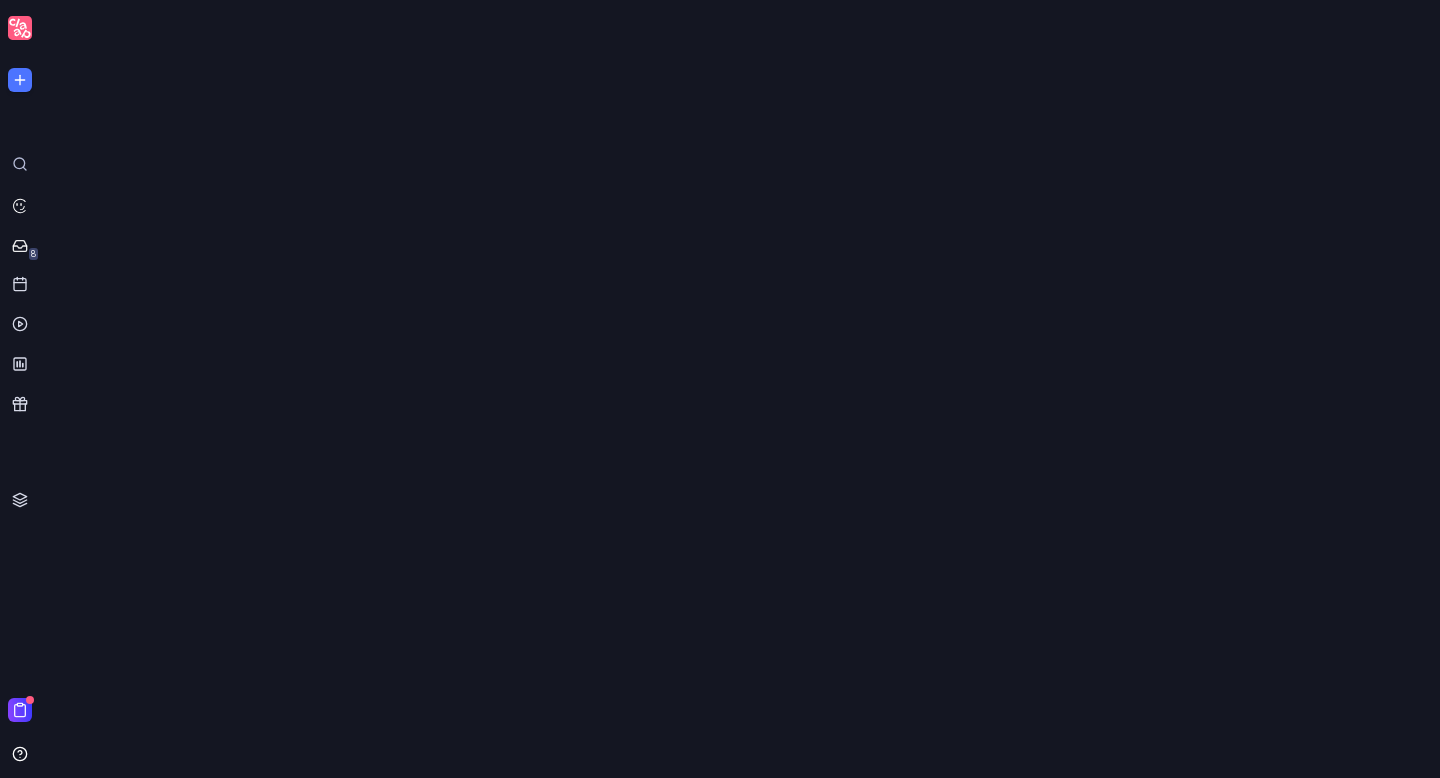 scroll, scrollTop: 0, scrollLeft: 0, axis: both 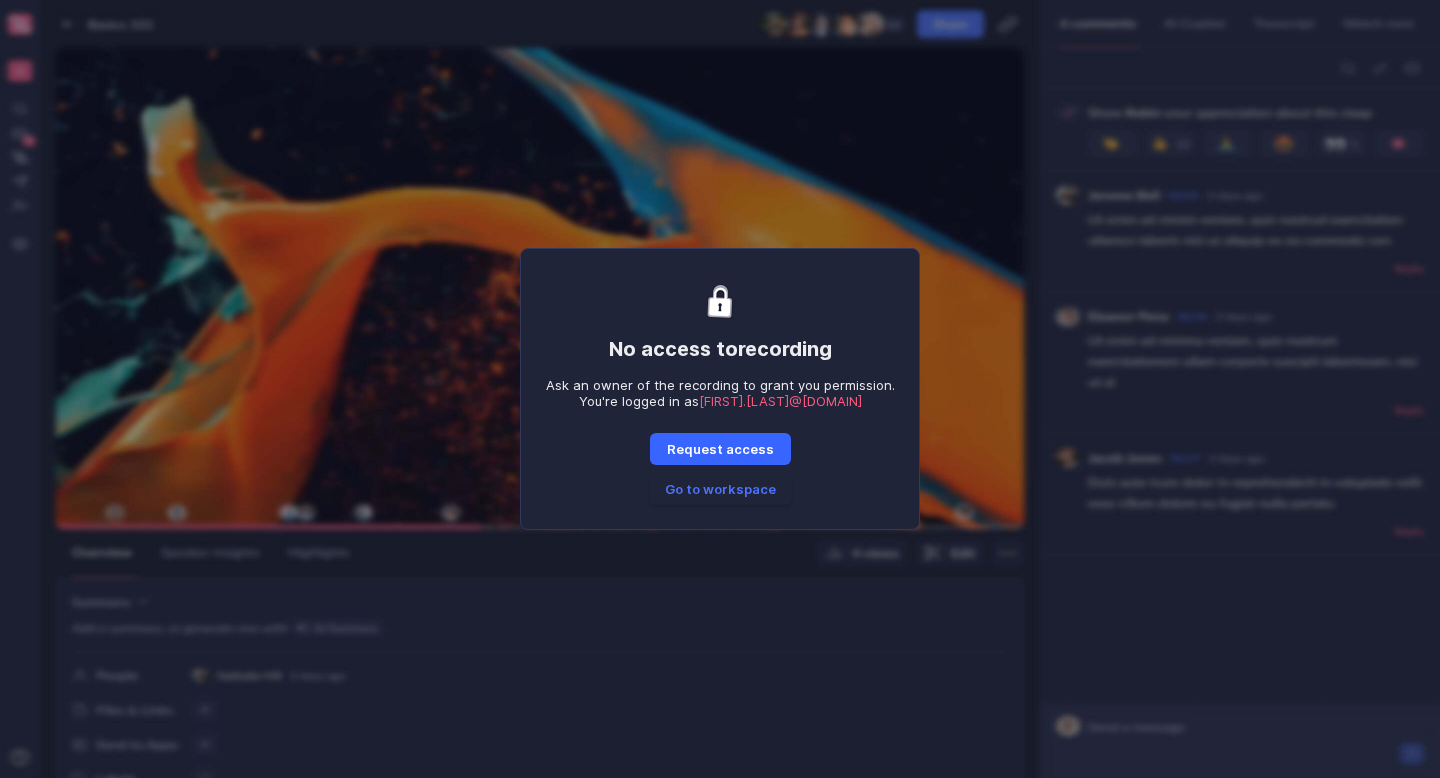 click on "Request access" at bounding box center (720, 449) 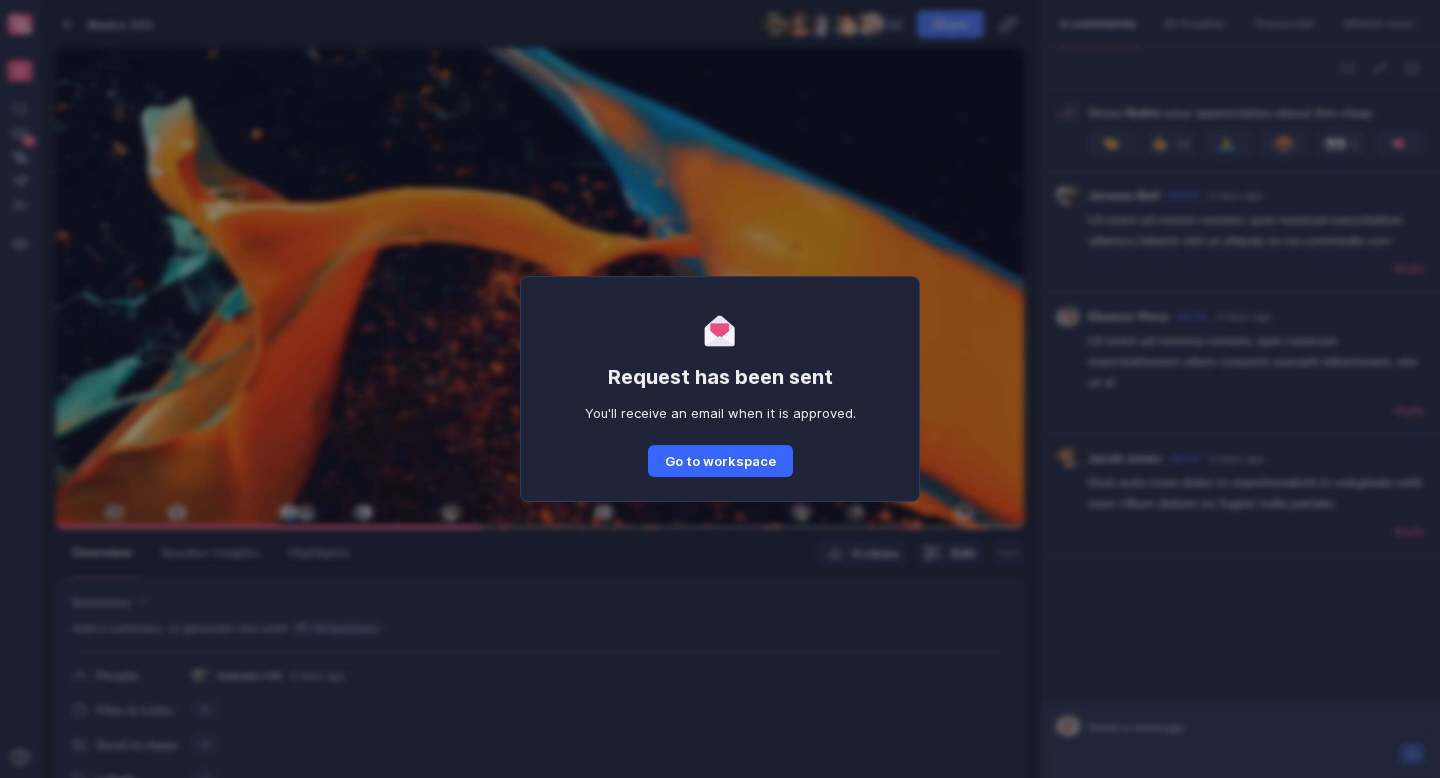 click on "Go to workspace" at bounding box center (720, 461) 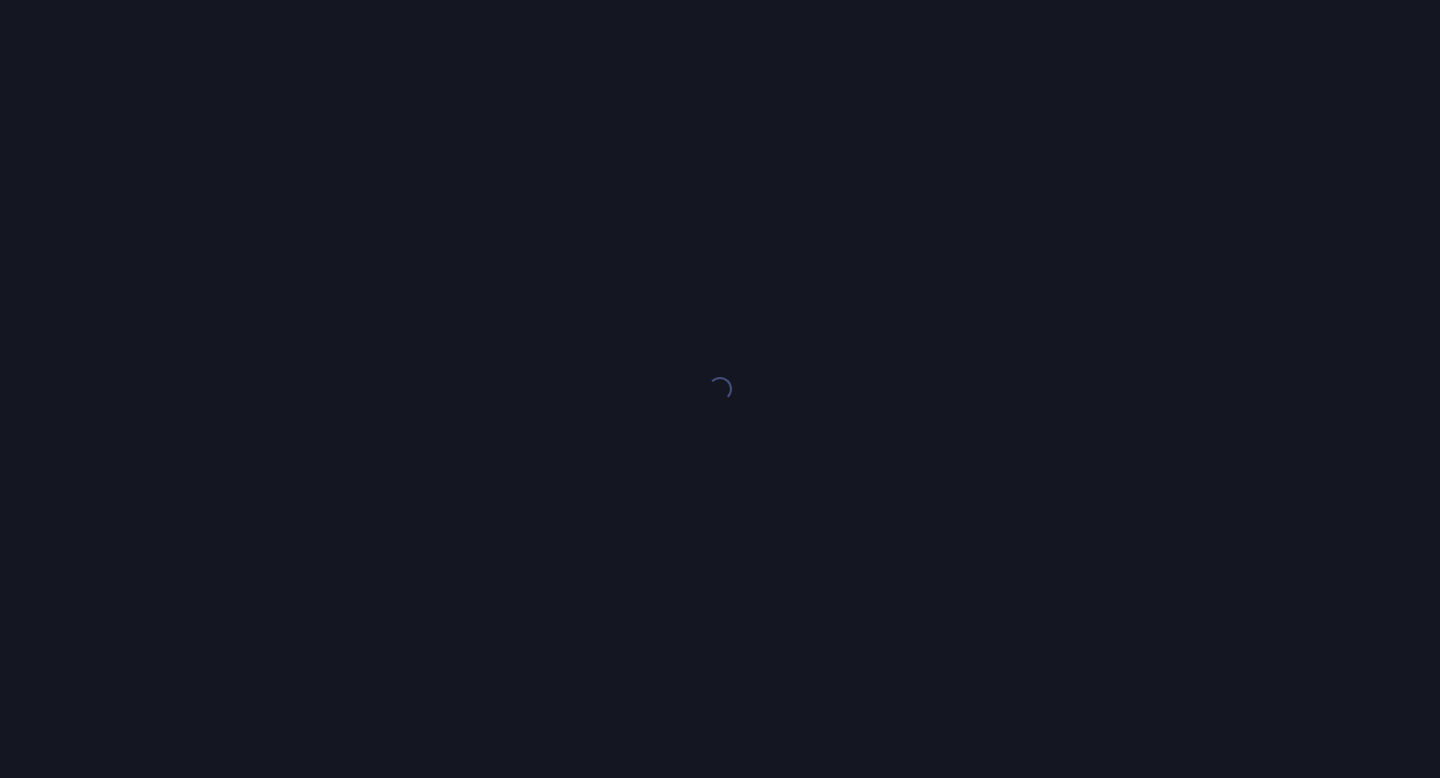 scroll, scrollTop: 0, scrollLeft: 0, axis: both 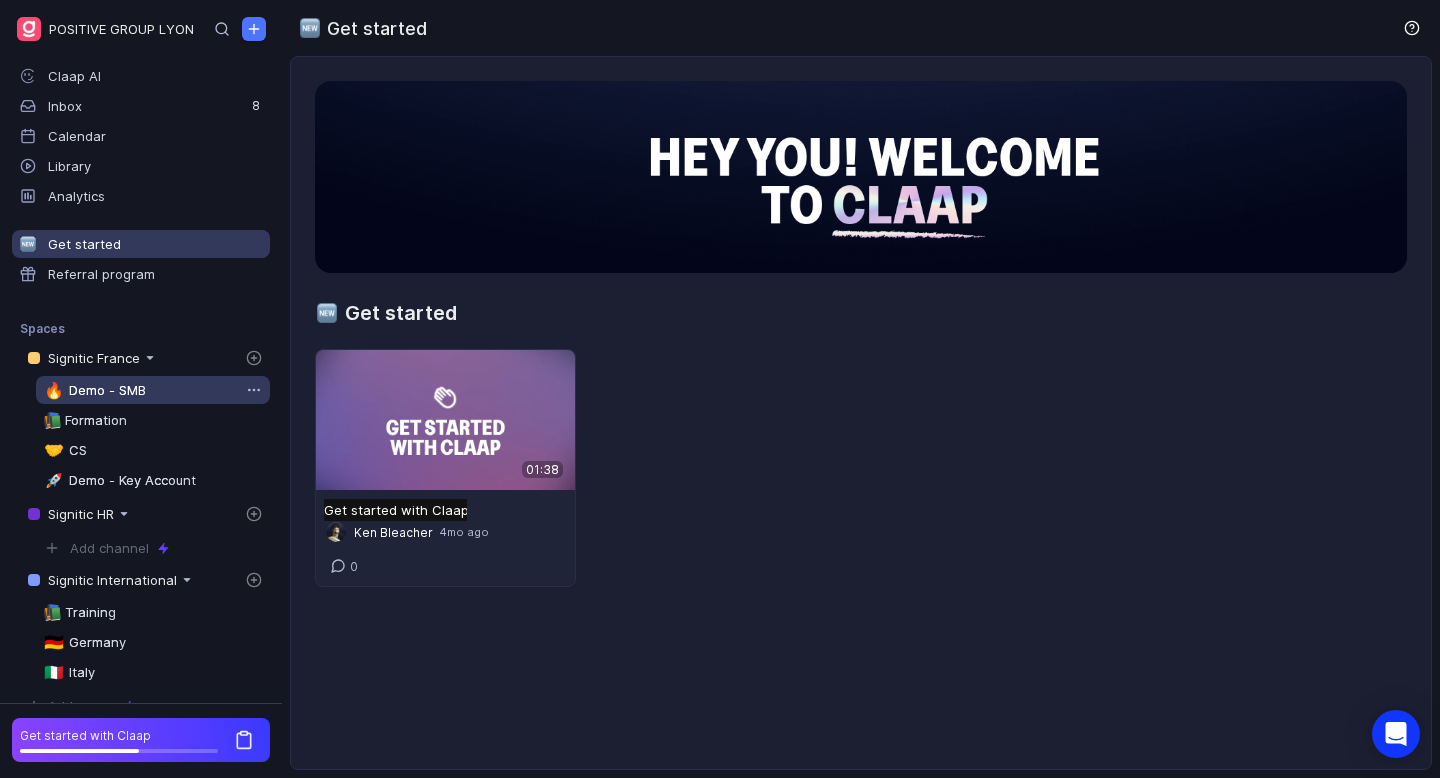 click on "Demo - SMB" at bounding box center (105, 390) 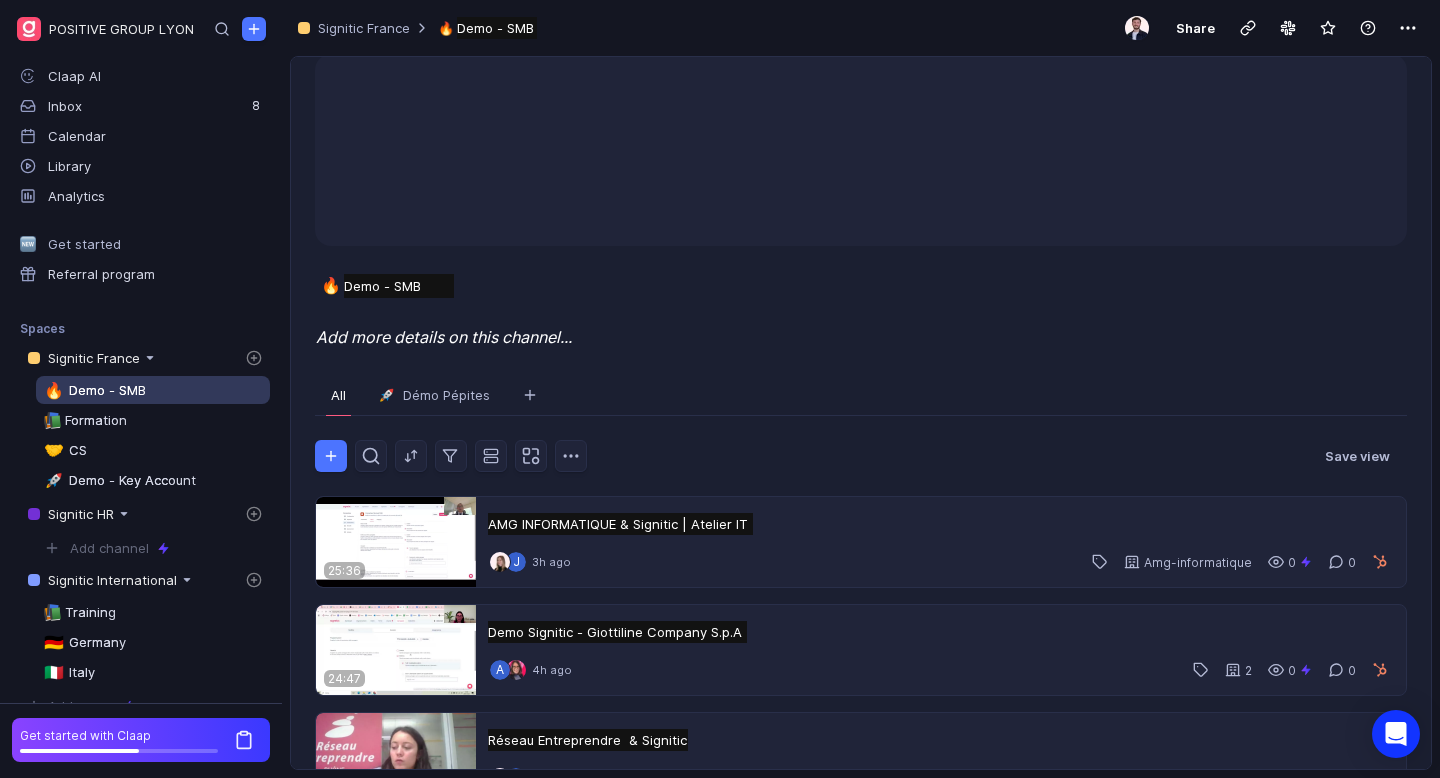 scroll, scrollTop: 37, scrollLeft: 0, axis: vertical 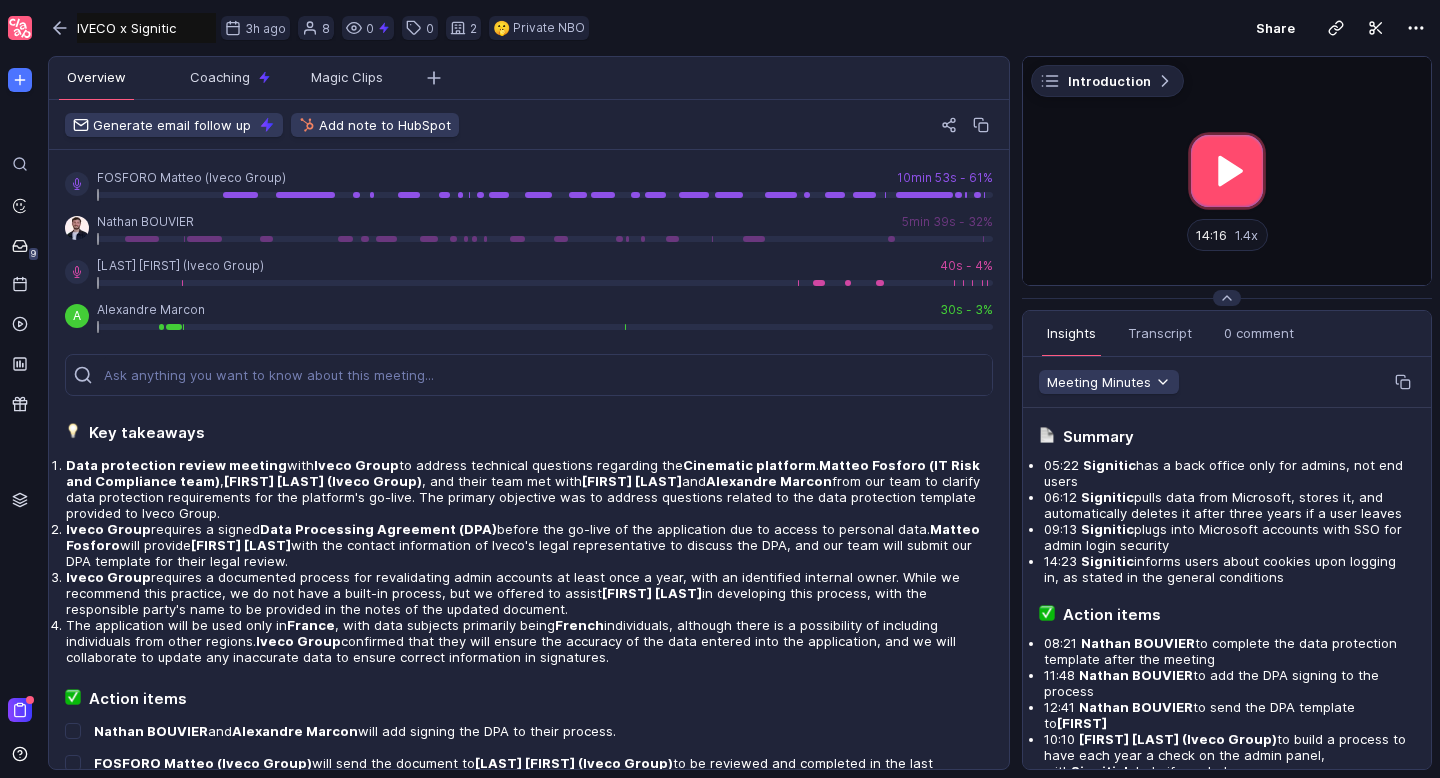 click at bounding box center [1227, 171] 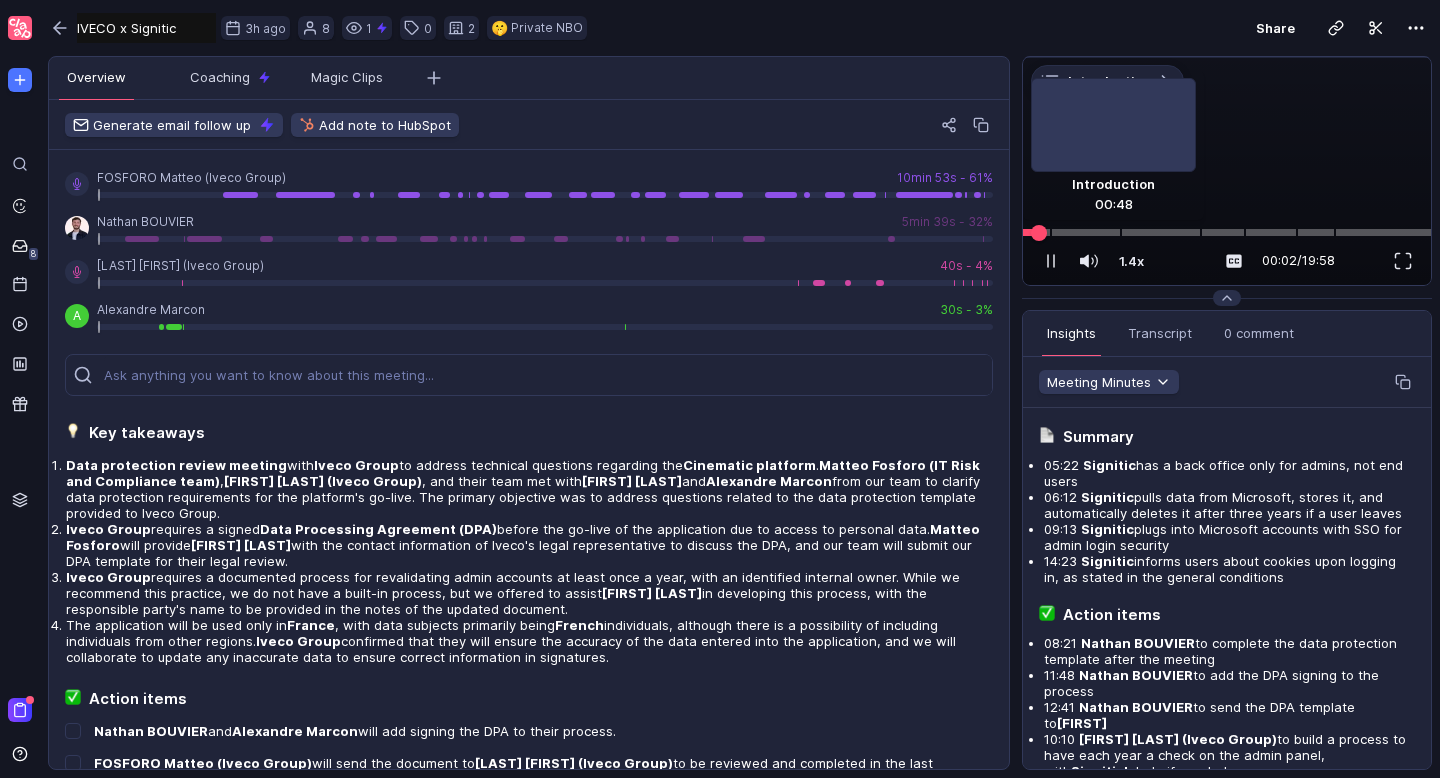 click at bounding box center [1227, 232] 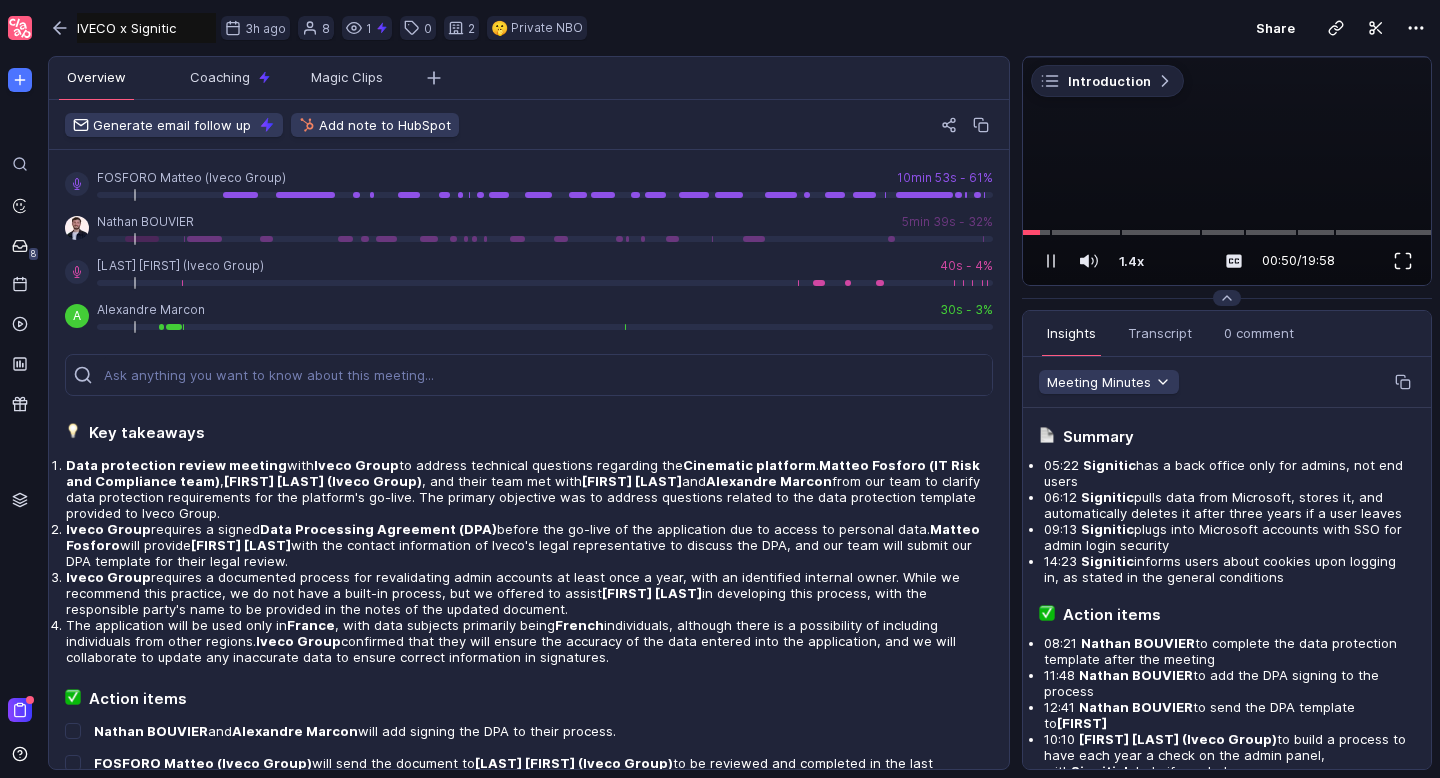 click at bounding box center (1403, 261) 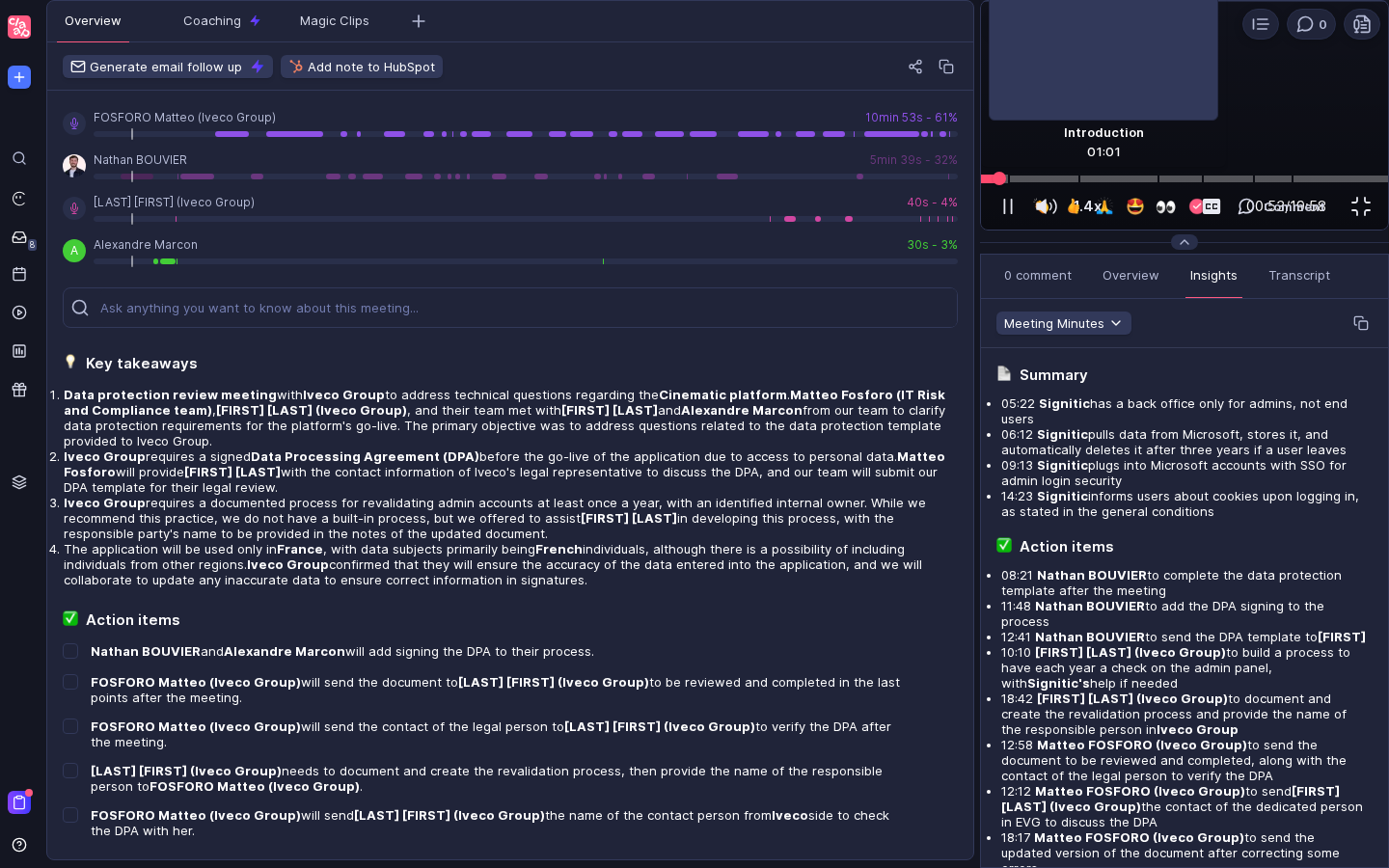 click at bounding box center [1185, 178] 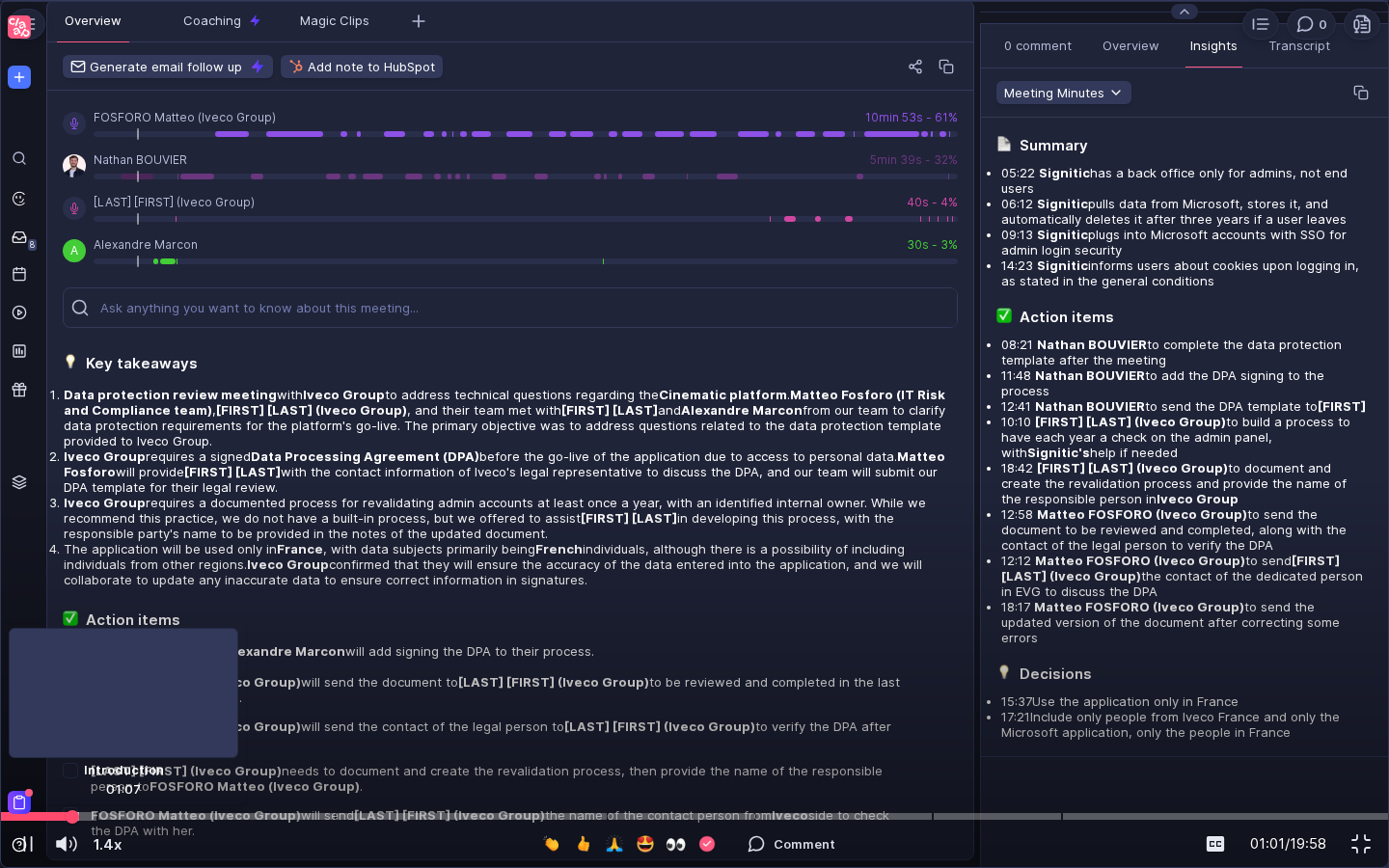 click at bounding box center [694, 816] 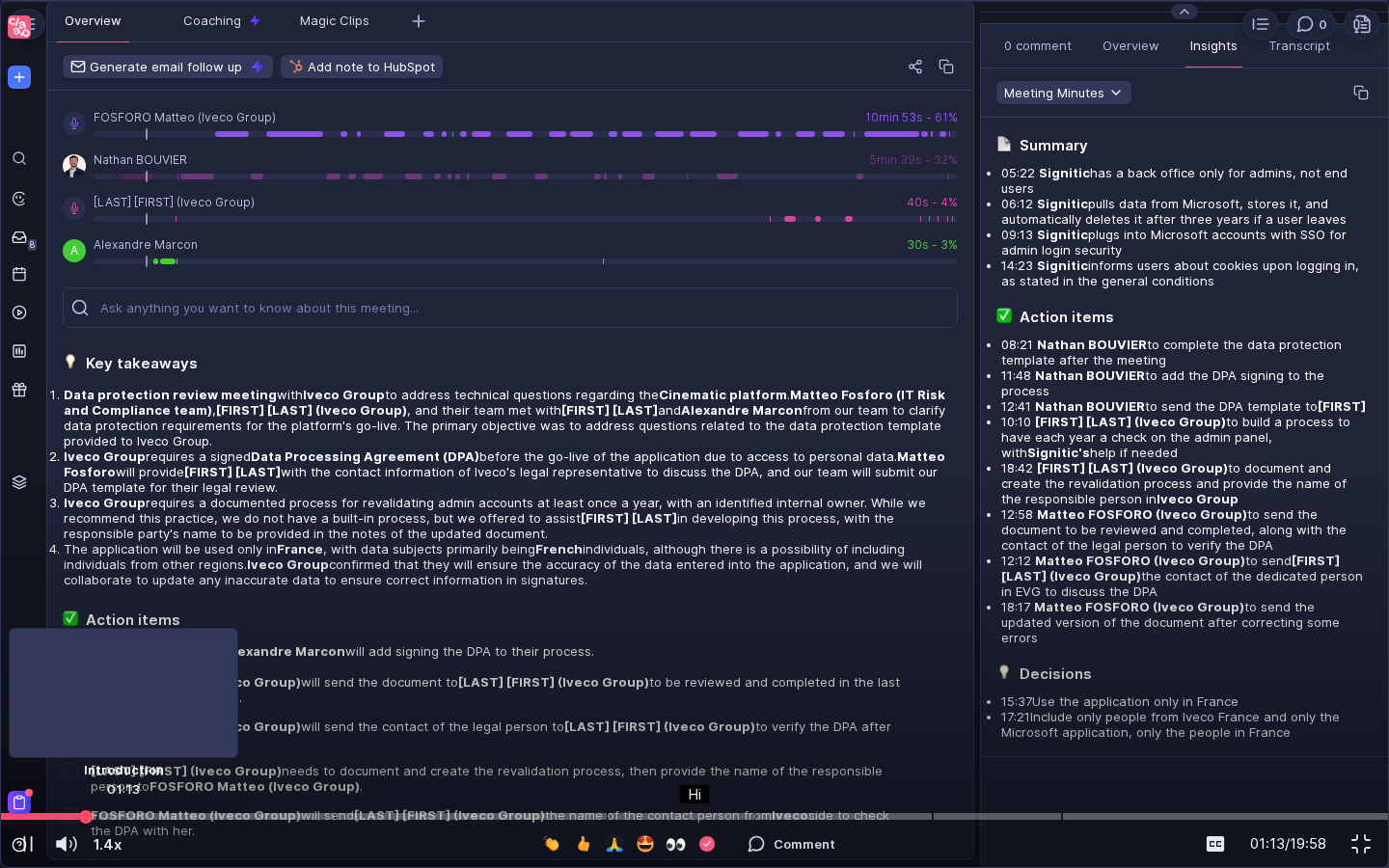 click at bounding box center [694, 816] 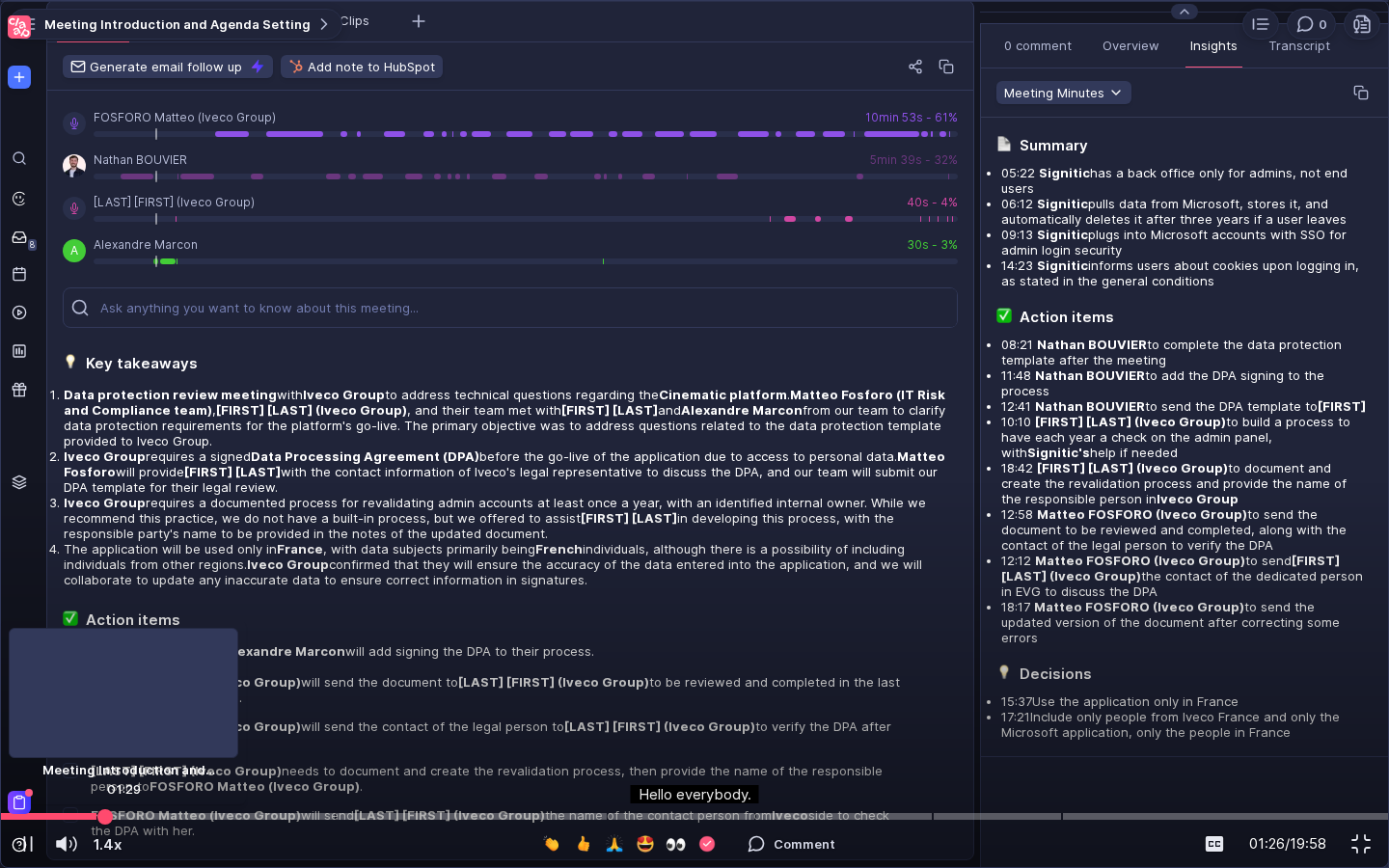 click at bounding box center (105, 816) 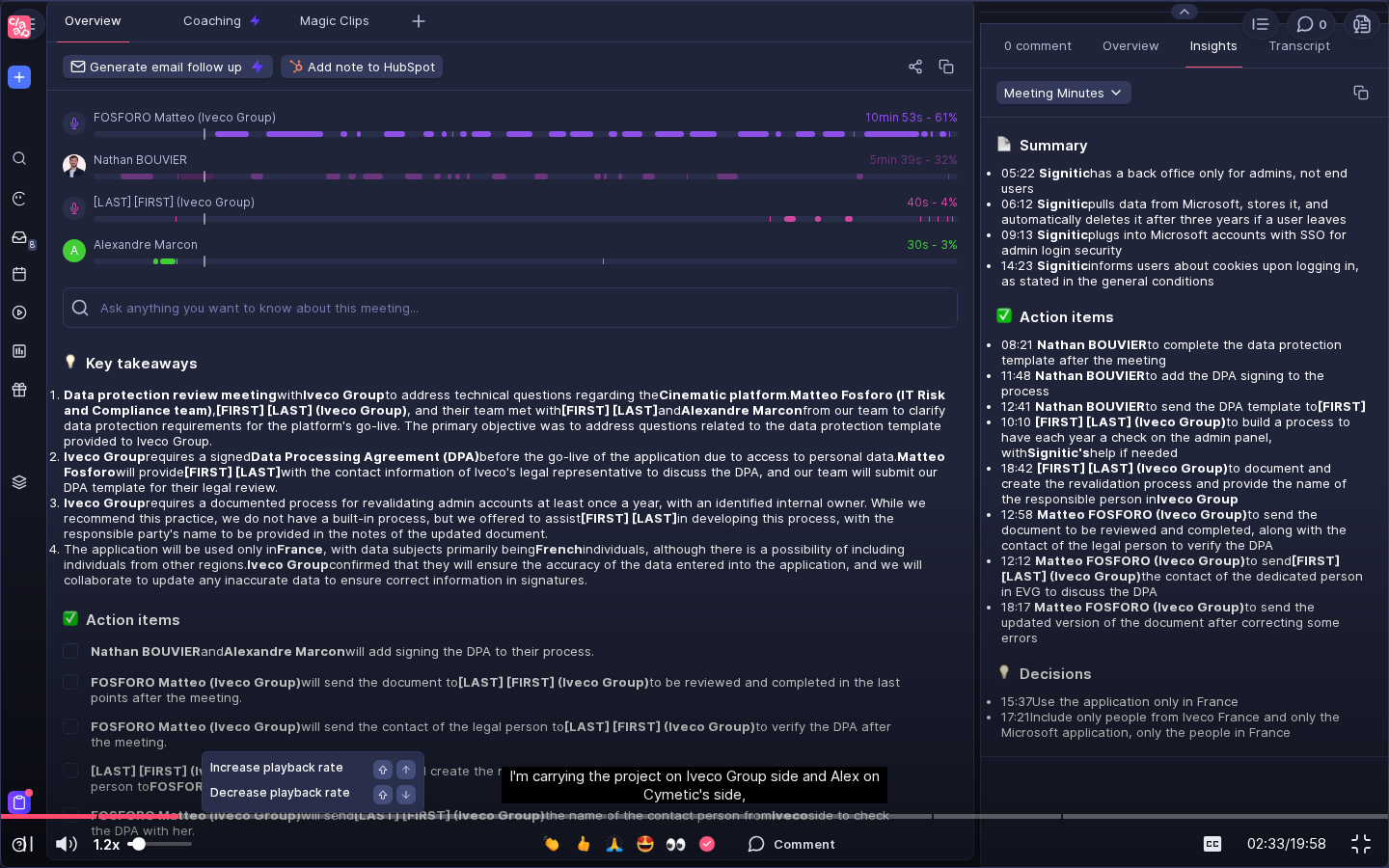 click at bounding box center [159, 844] 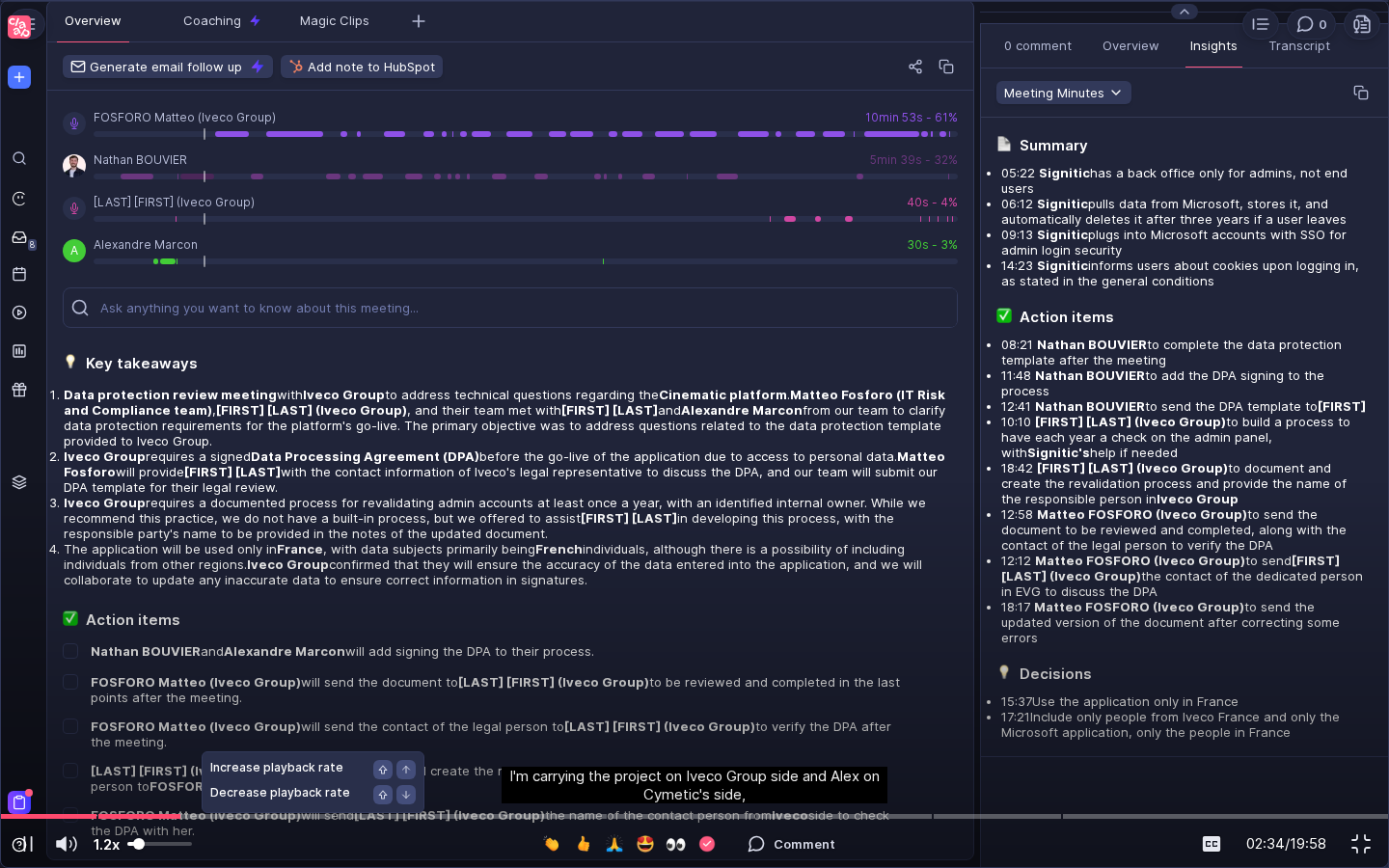 click at bounding box center (159, 844) 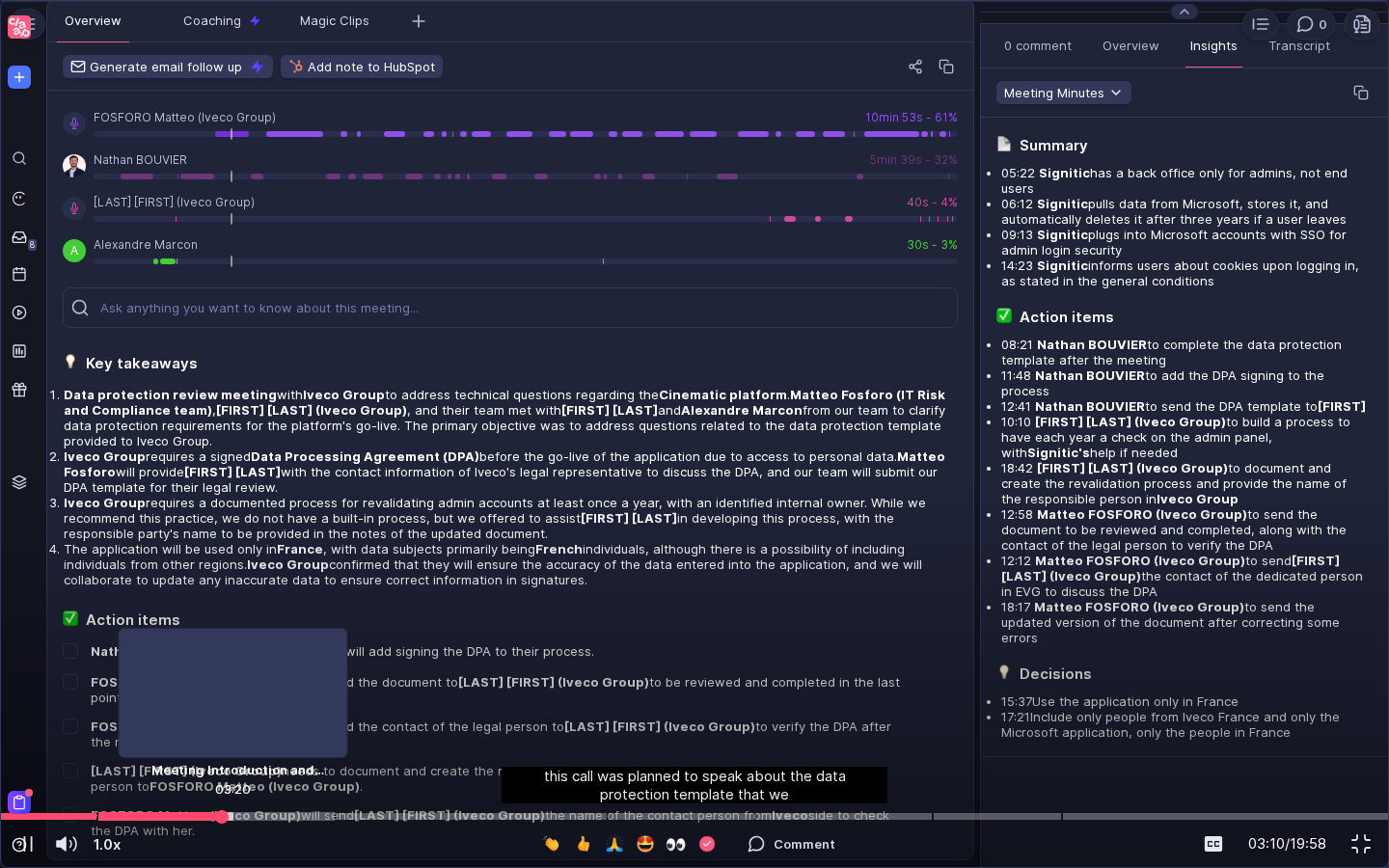 click at bounding box center [694, 816] 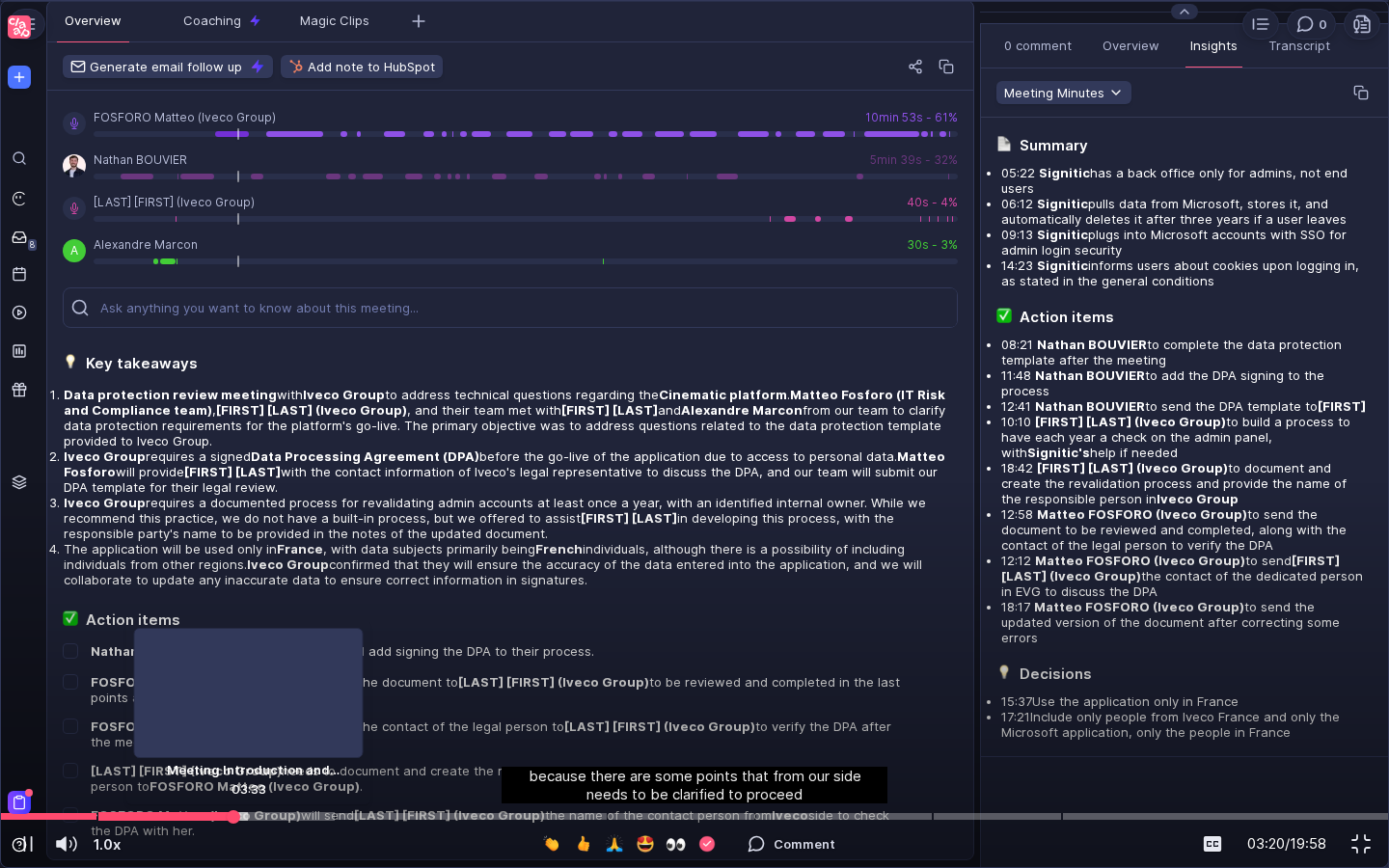click at bounding box center (694, 816) 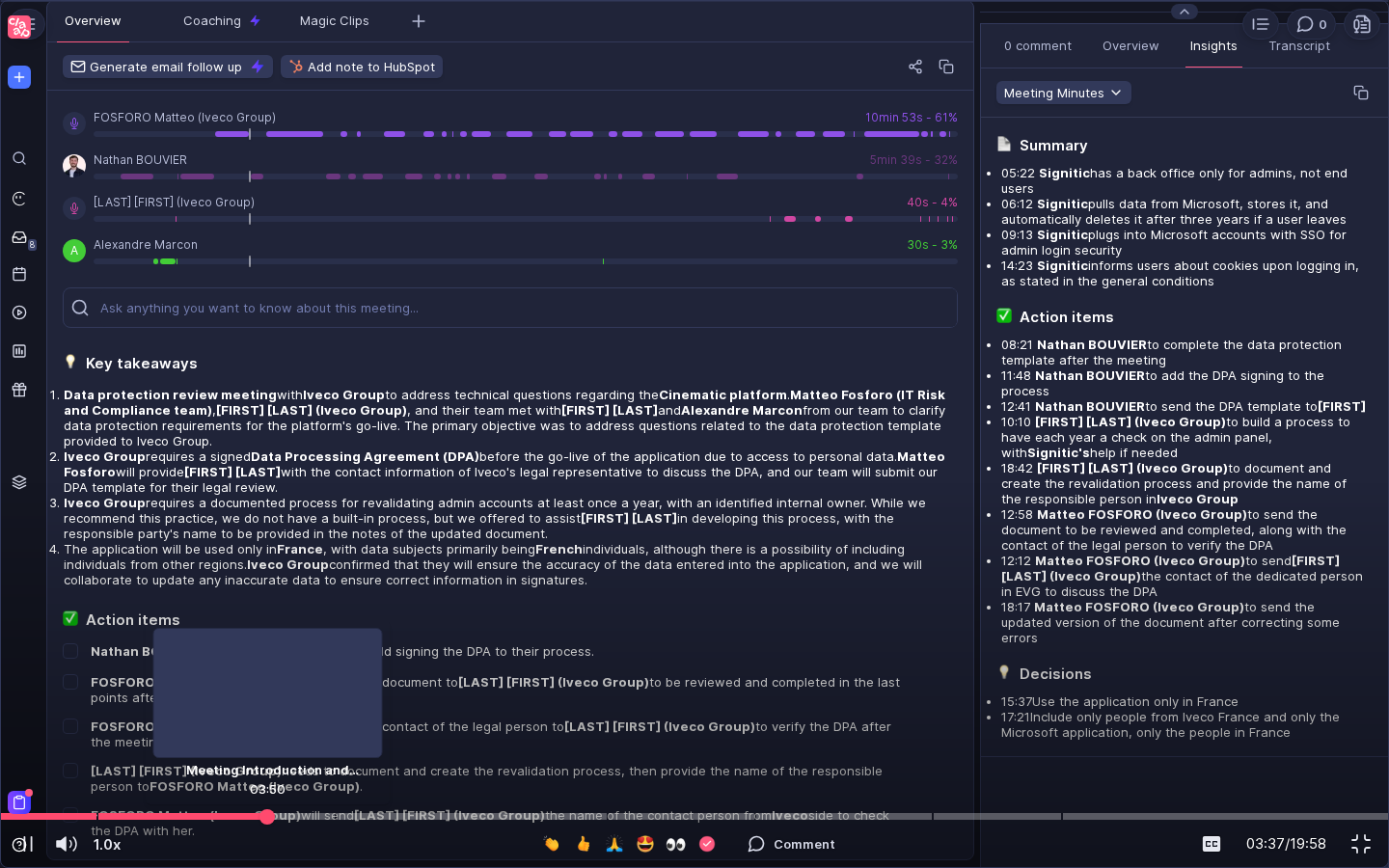 click at bounding box center [694, 816] 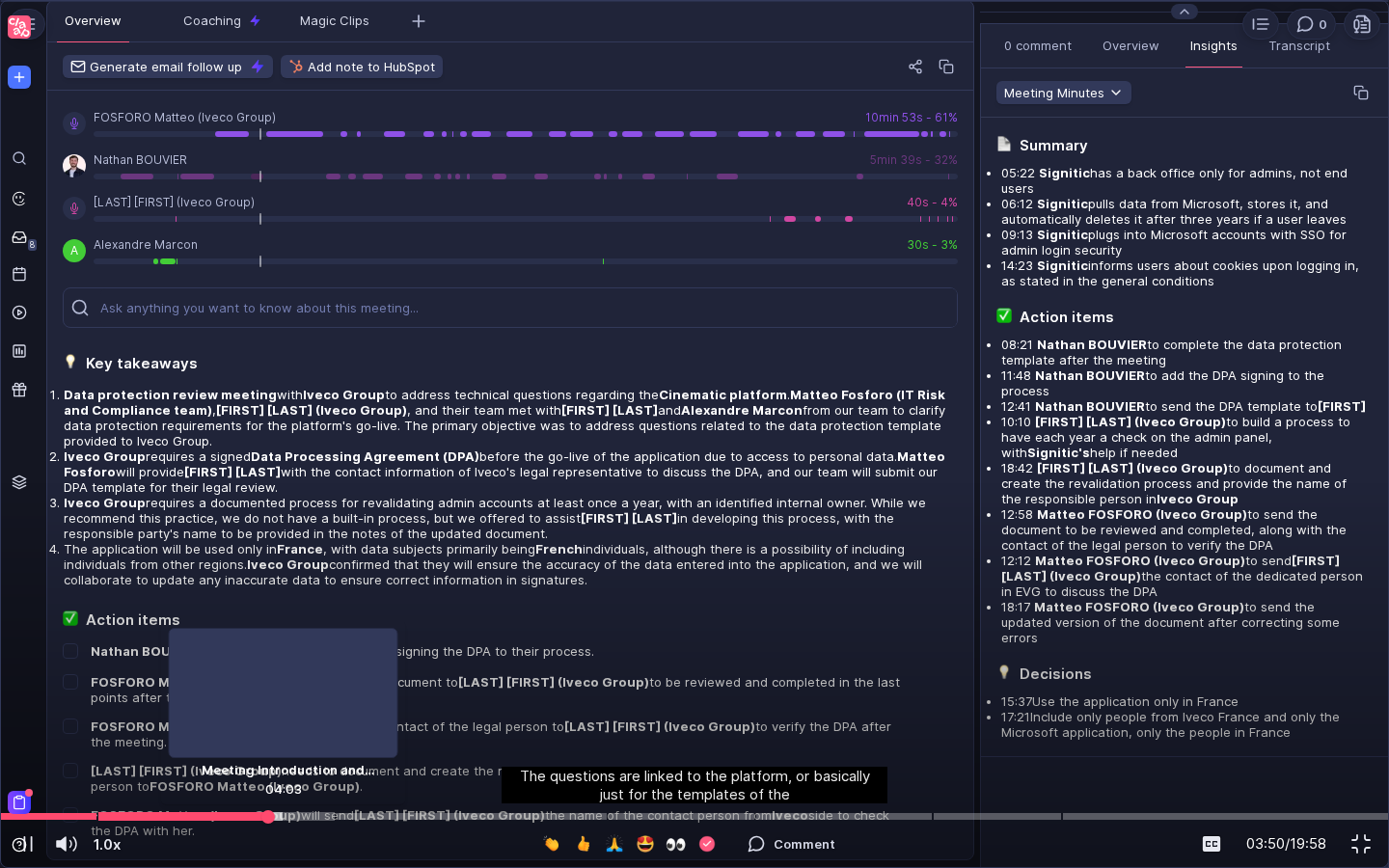click at bounding box center [694, 816] 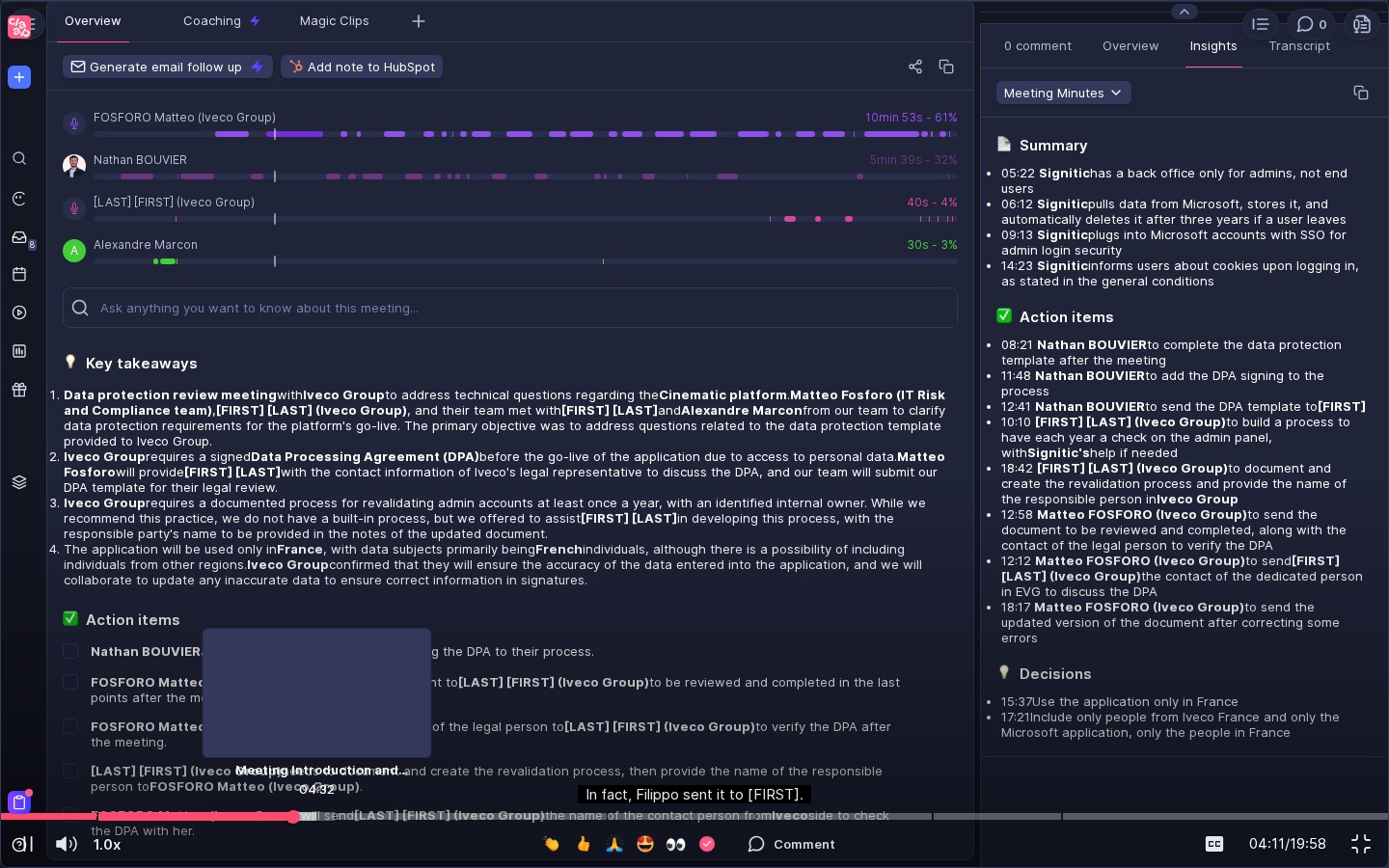 click at bounding box center [694, 816] 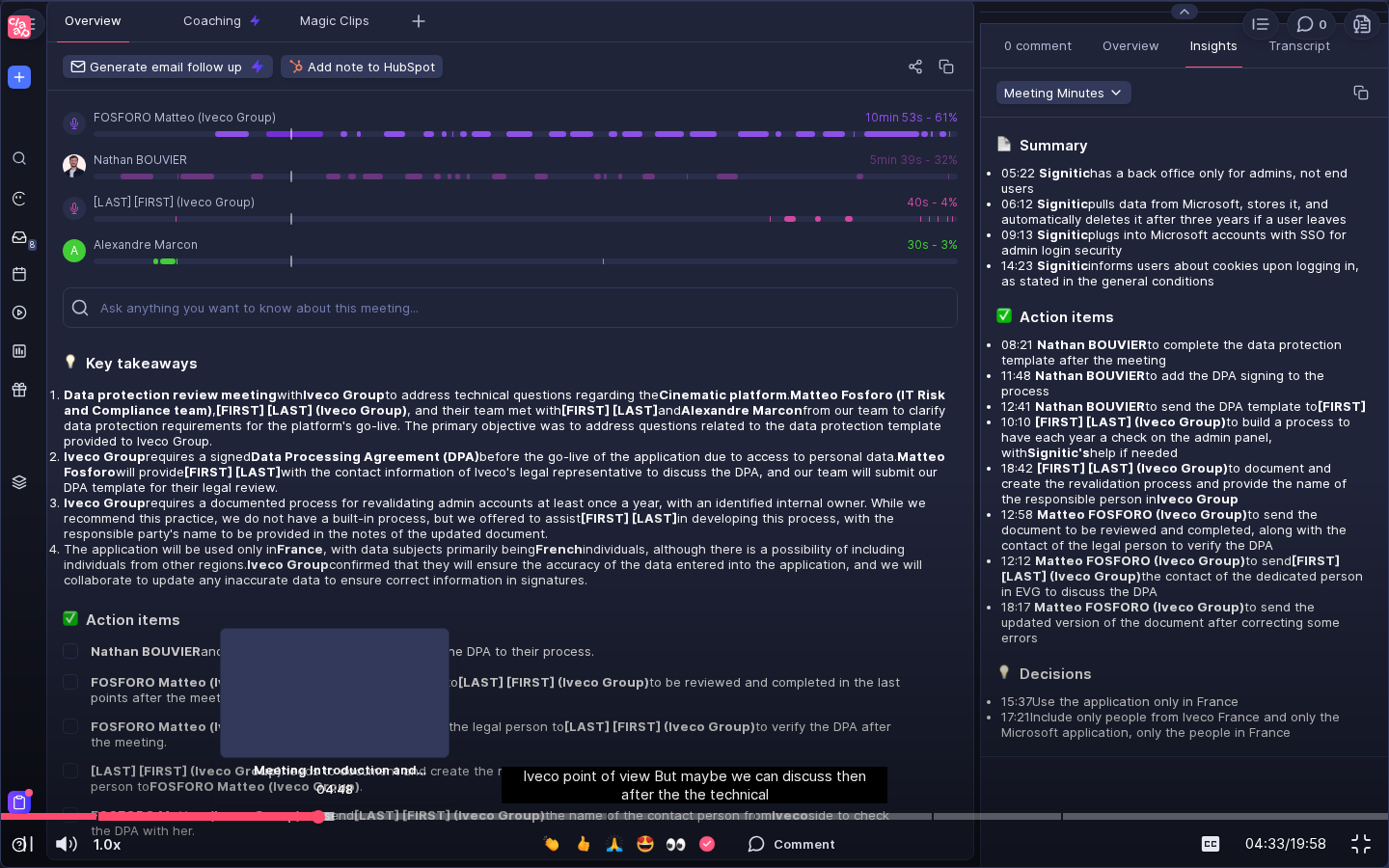 click at bounding box center (694, 816) 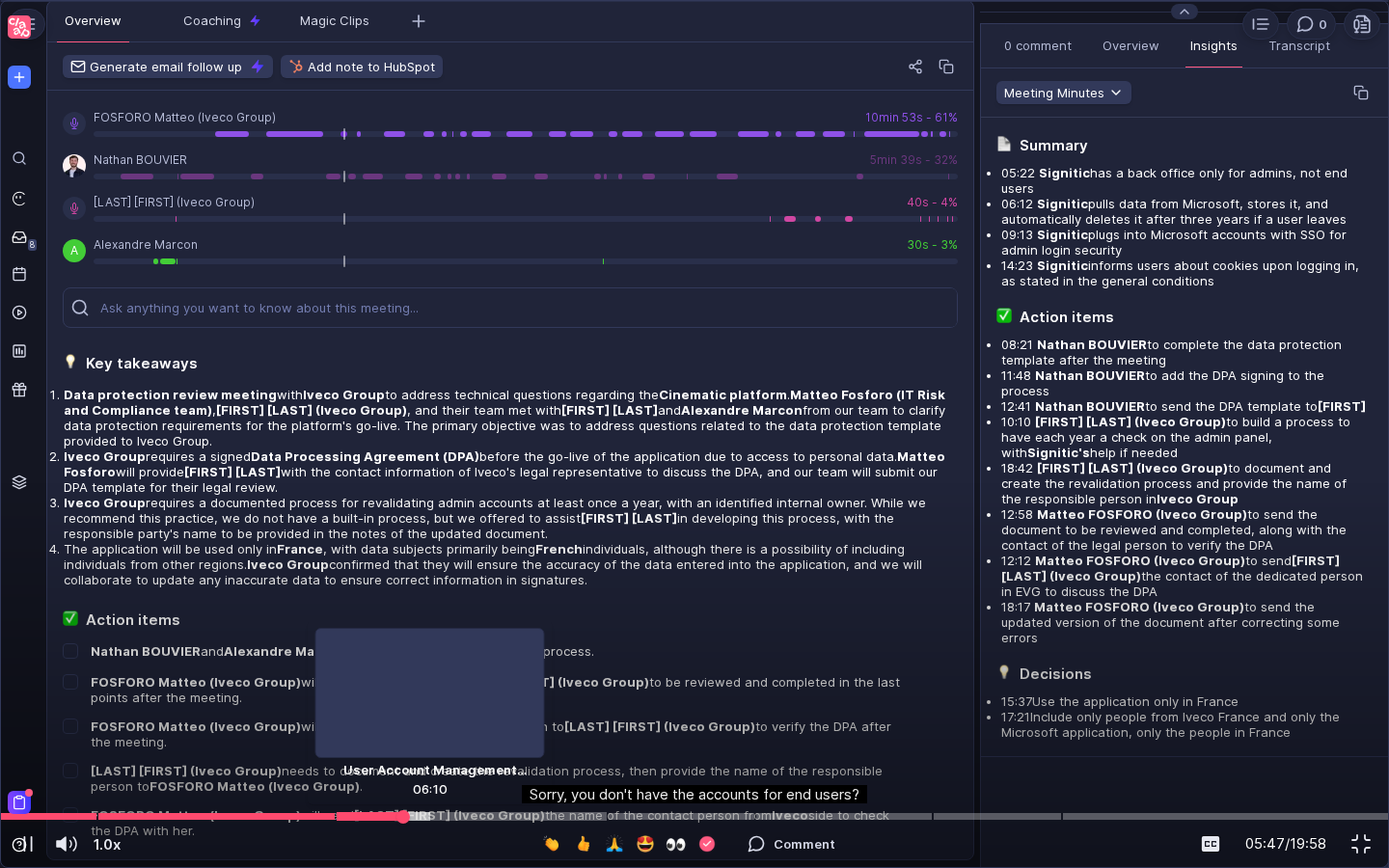 click at bounding box center (694, 816) 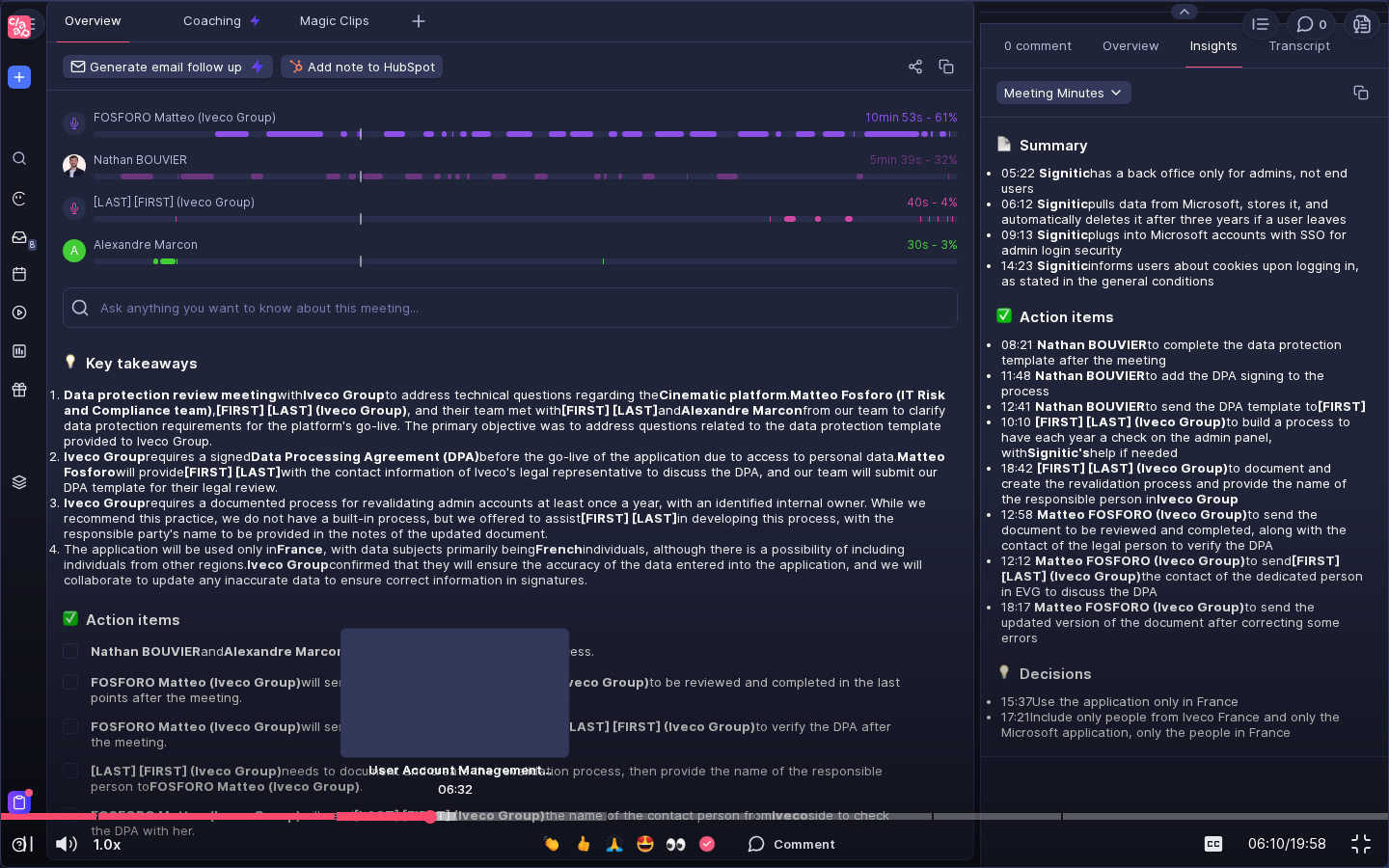click at bounding box center [694, 816] 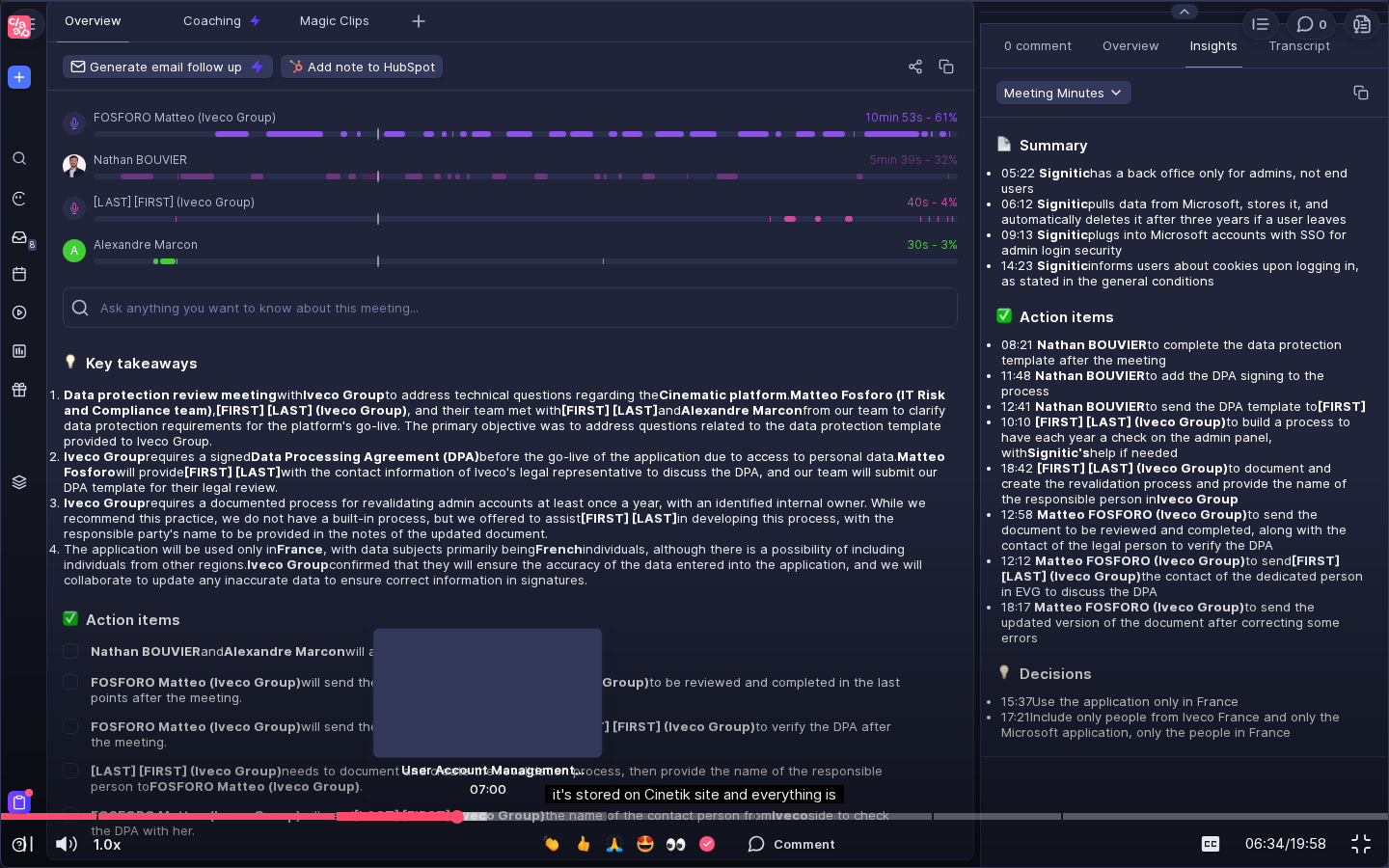 click at bounding box center [694, 816] 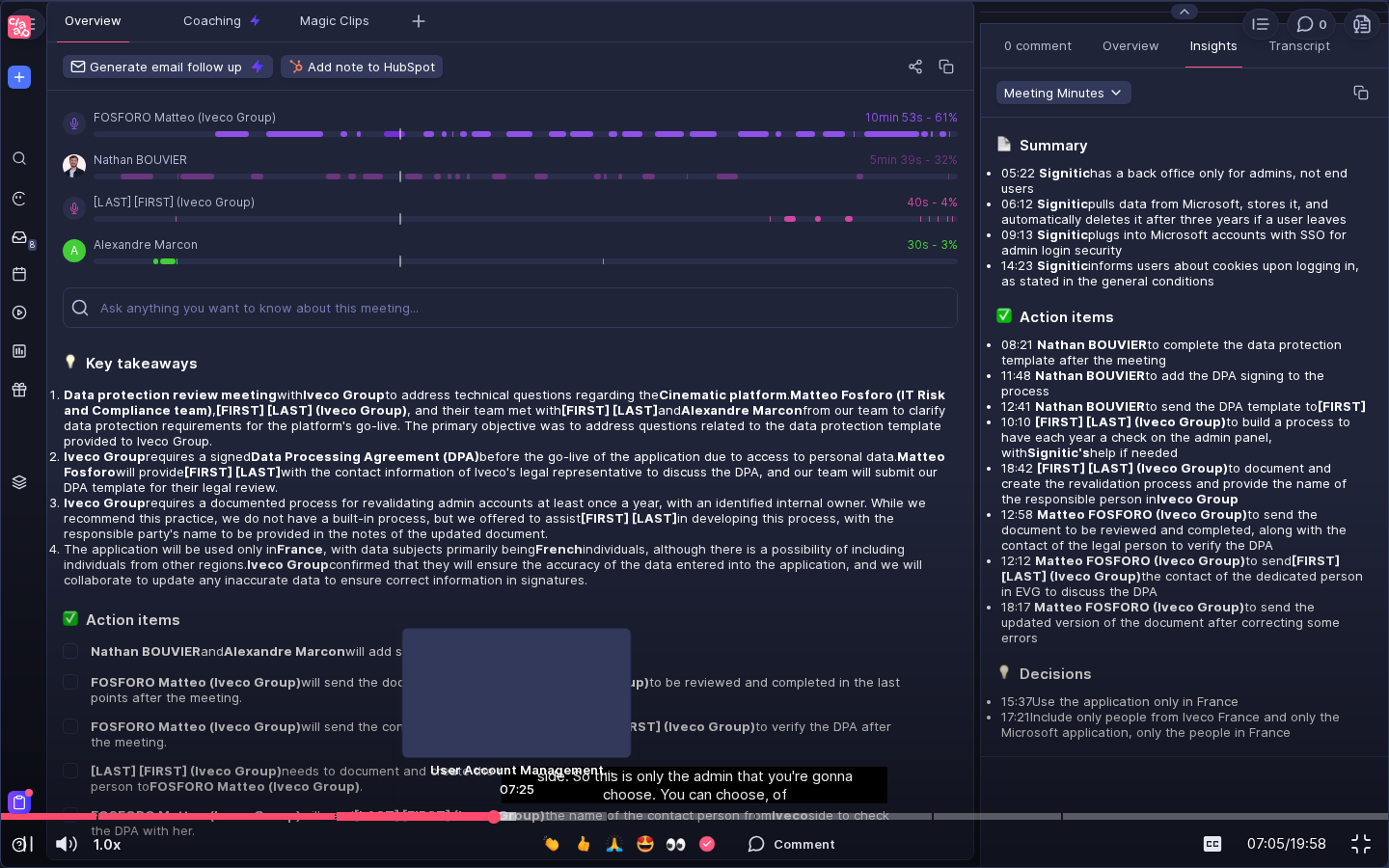 click at bounding box center (694, 816) 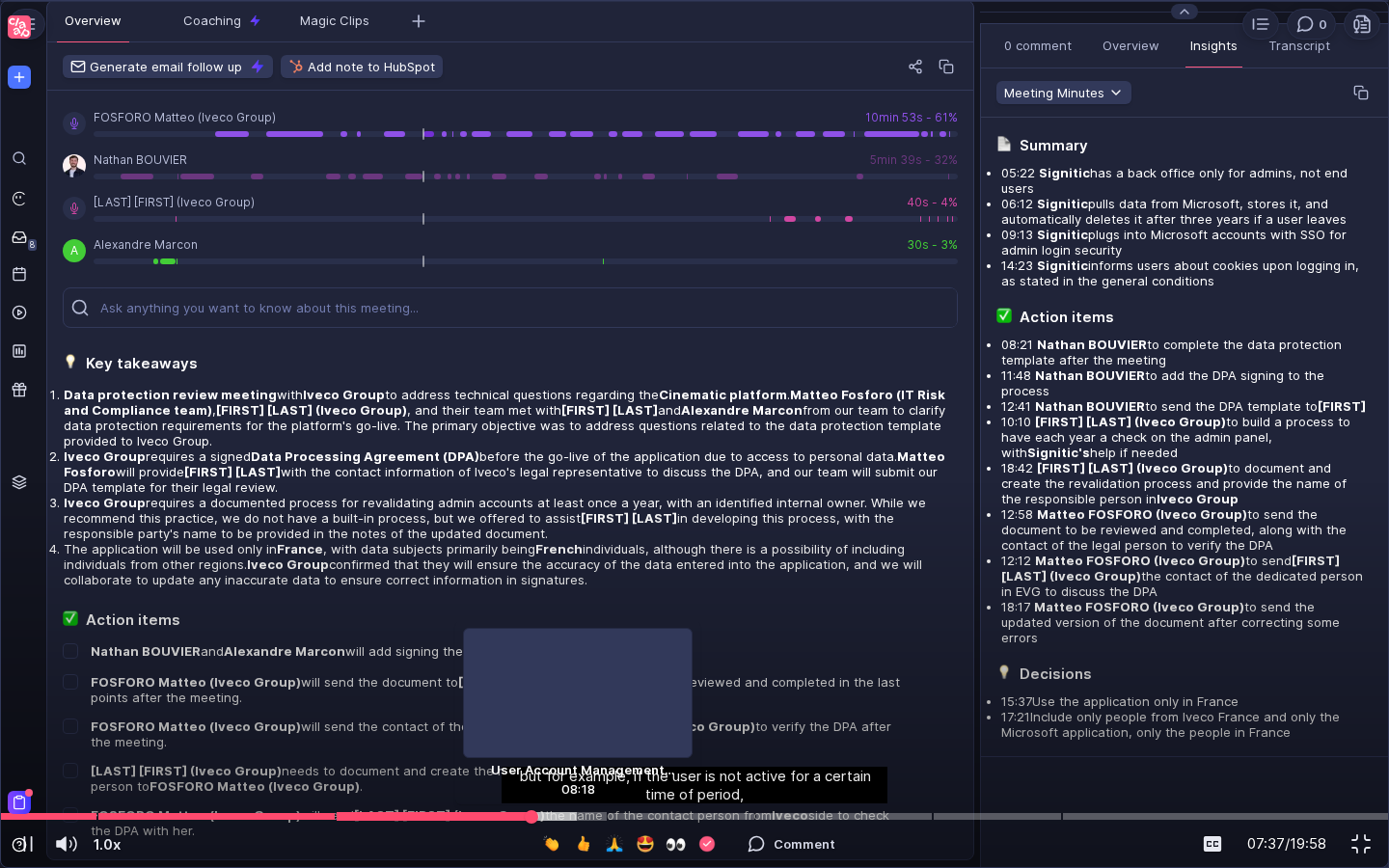 click at bounding box center [694, 816] 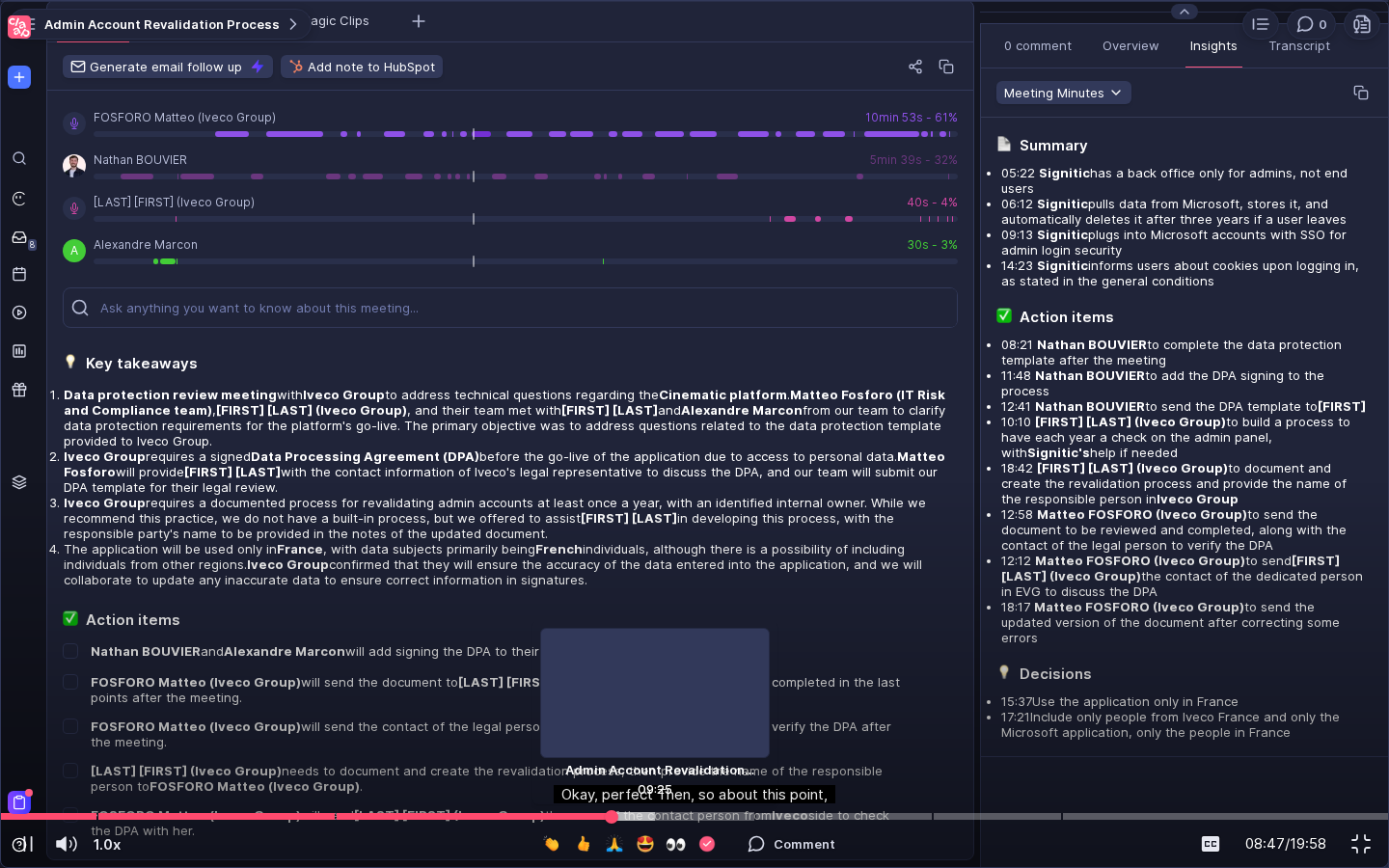click at bounding box center [694, 816] 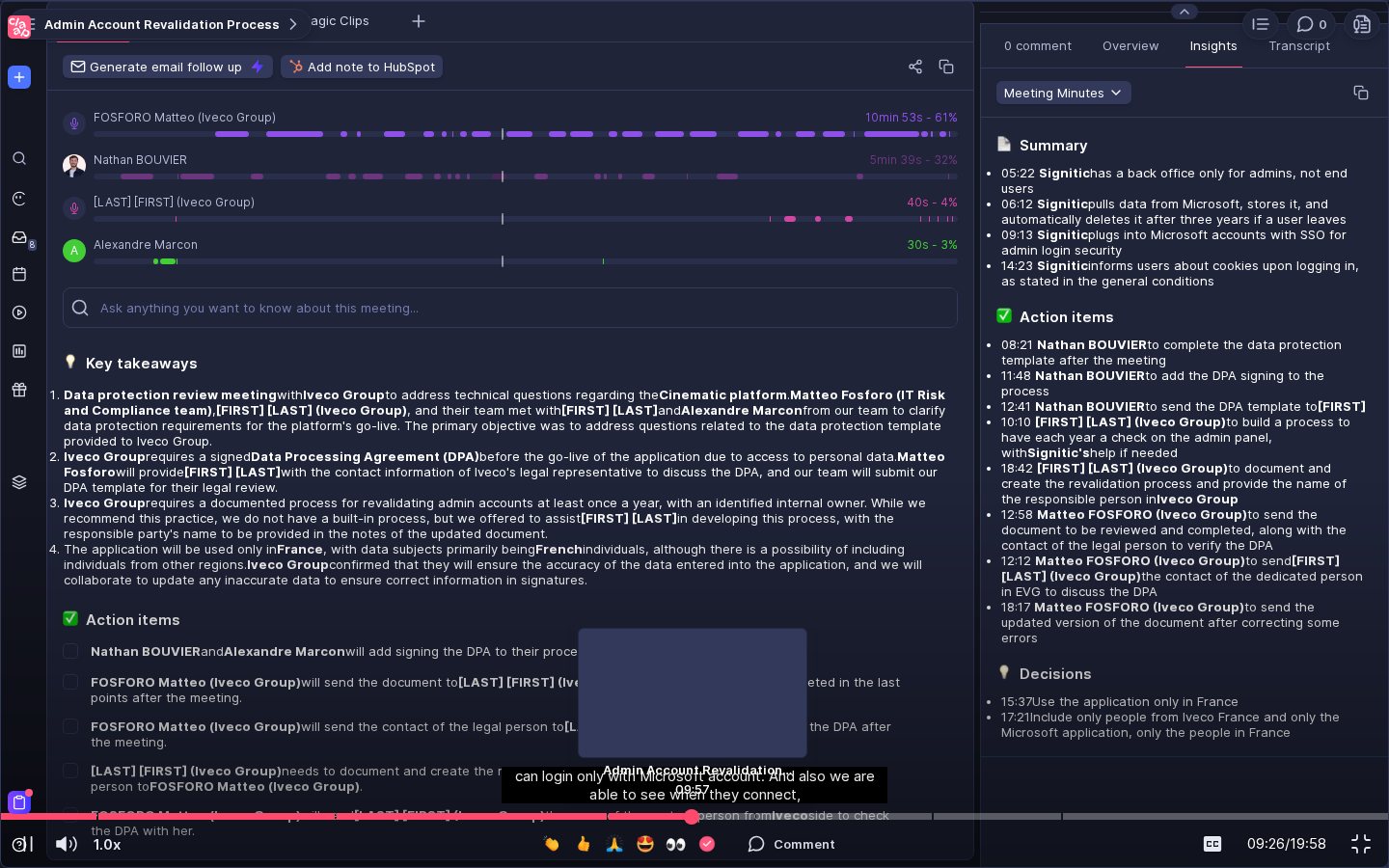 click at bounding box center (694, 816) 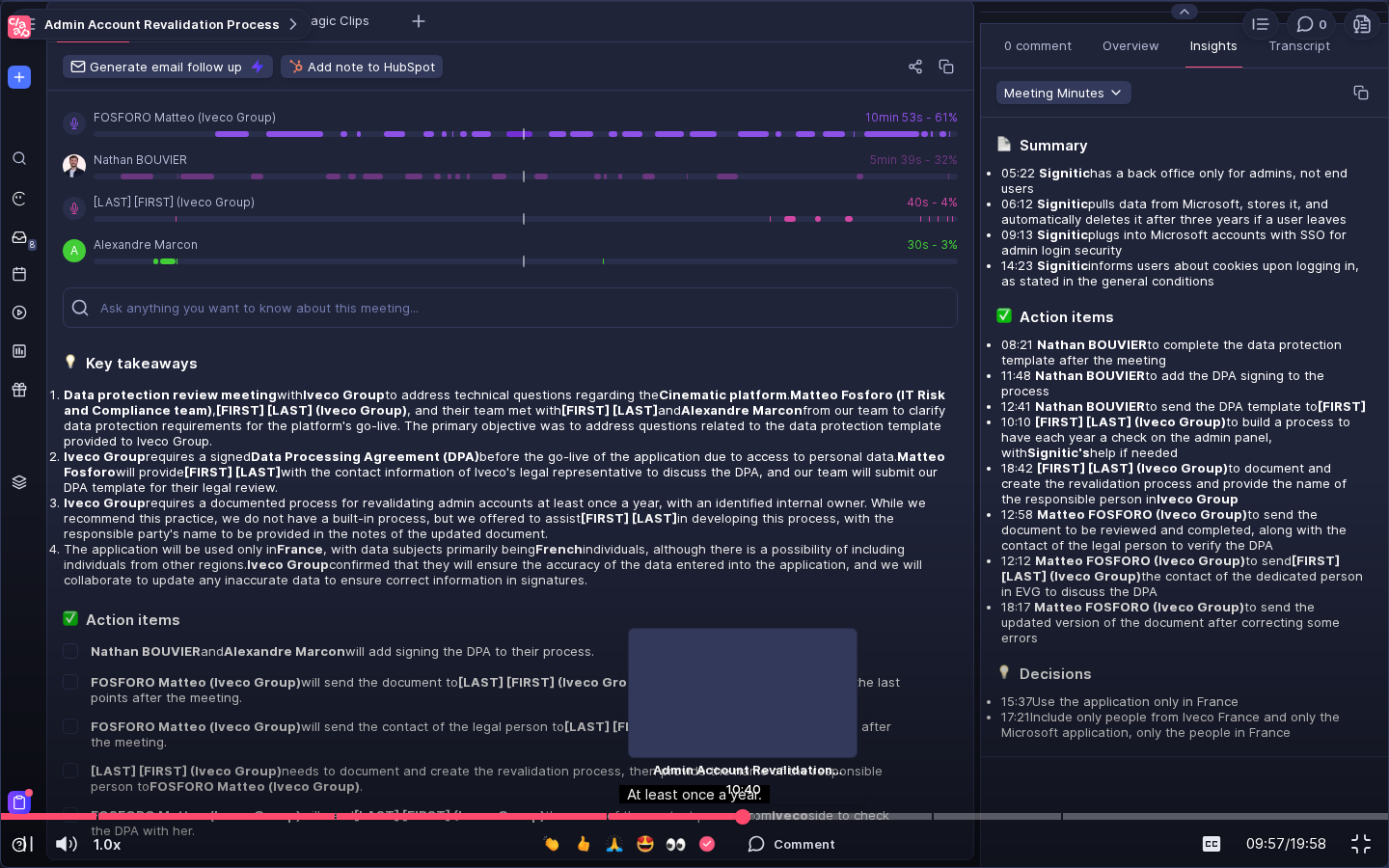 click at bounding box center [694, 816] 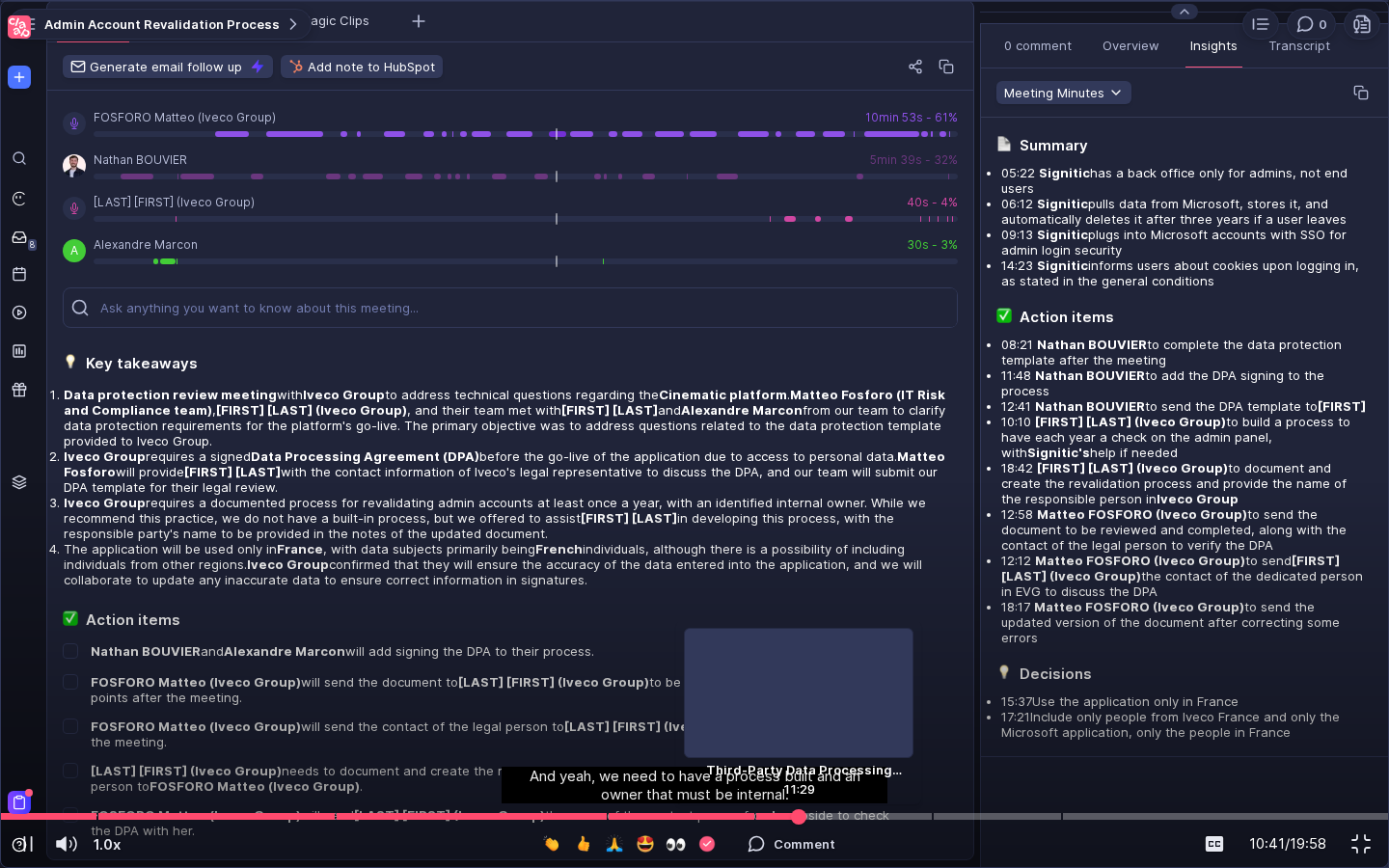 click at bounding box center (694, 816) 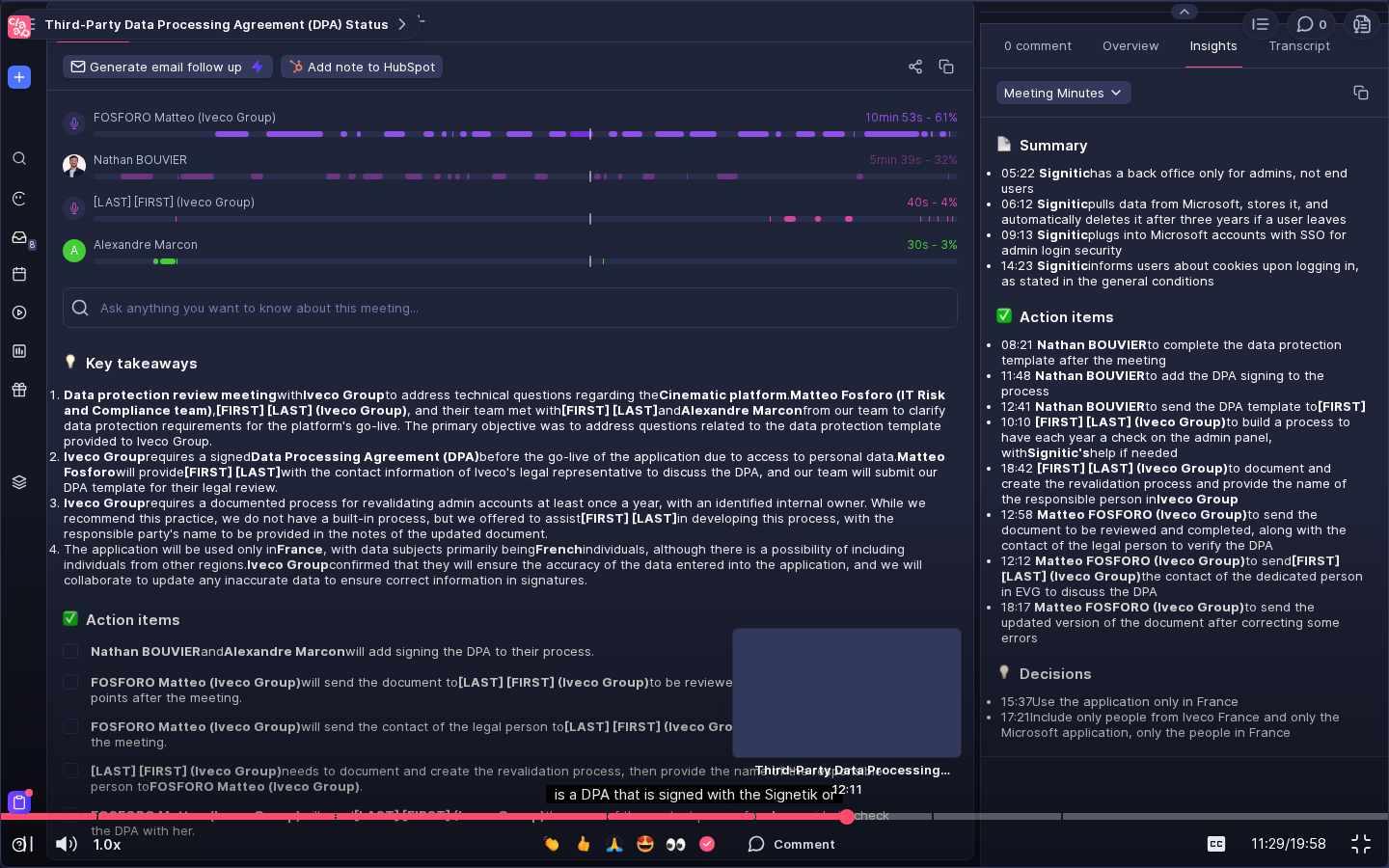click at bounding box center (694, 816) 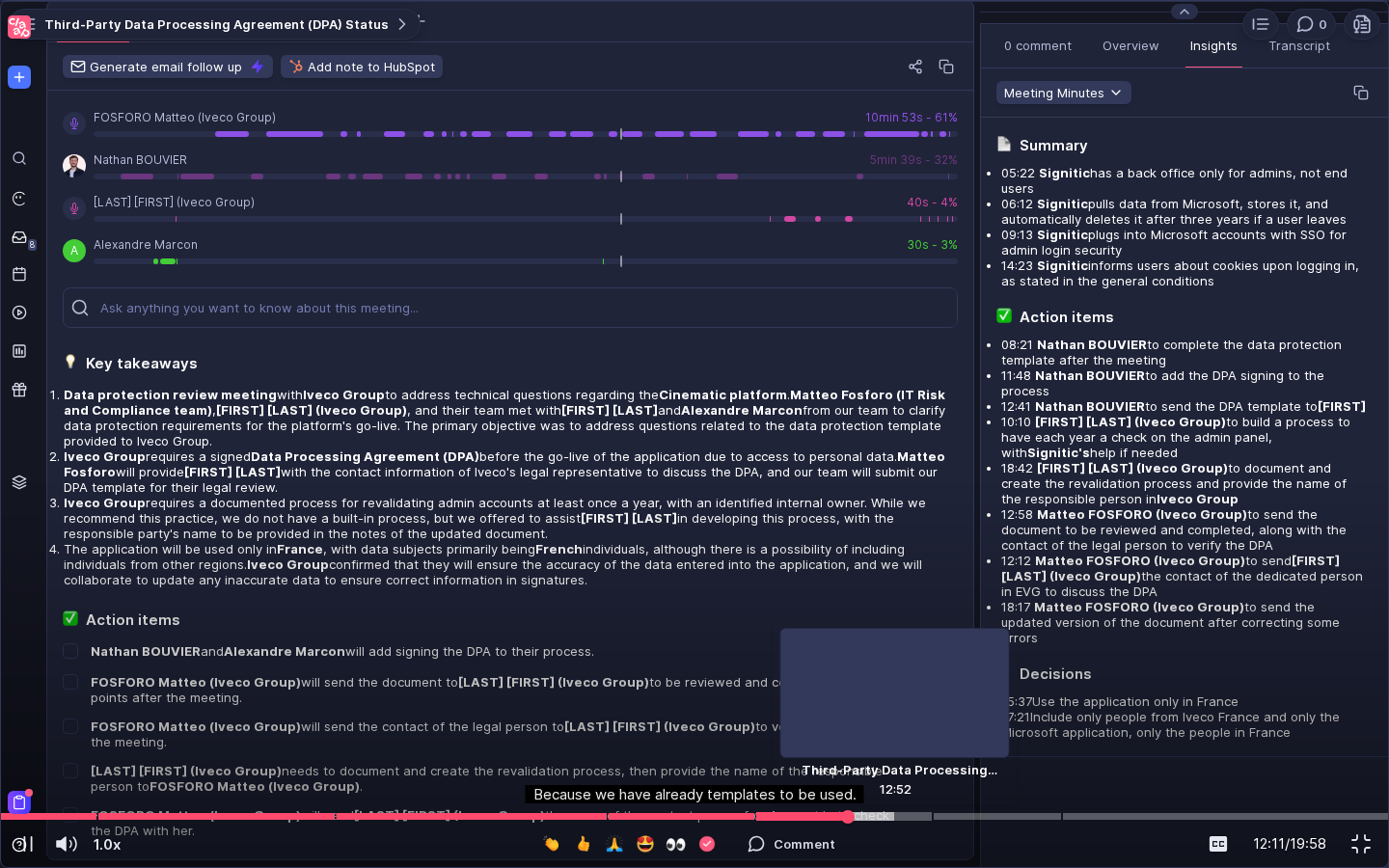 click at bounding box center [844, 817] 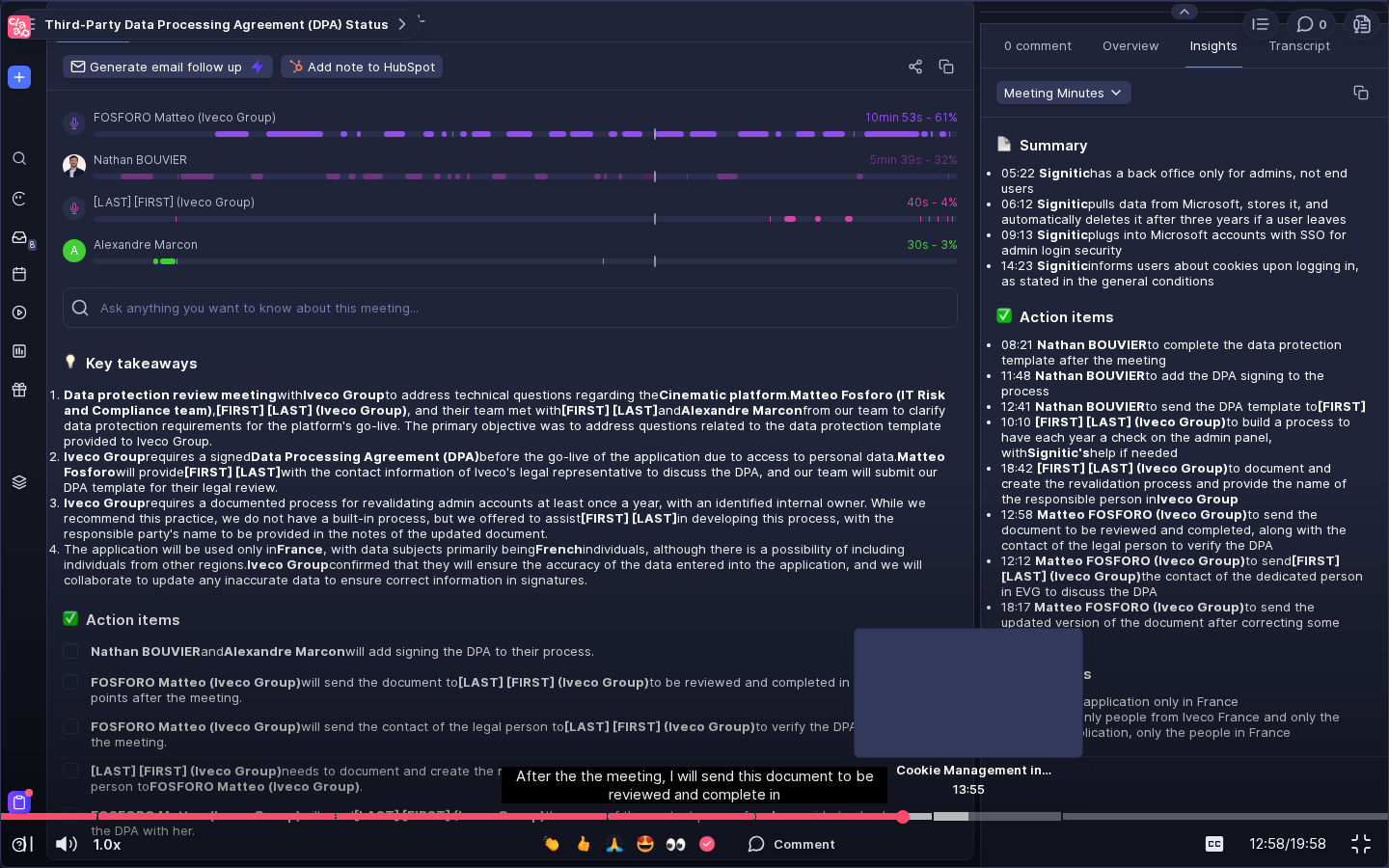 click at bounding box center (694, 816) 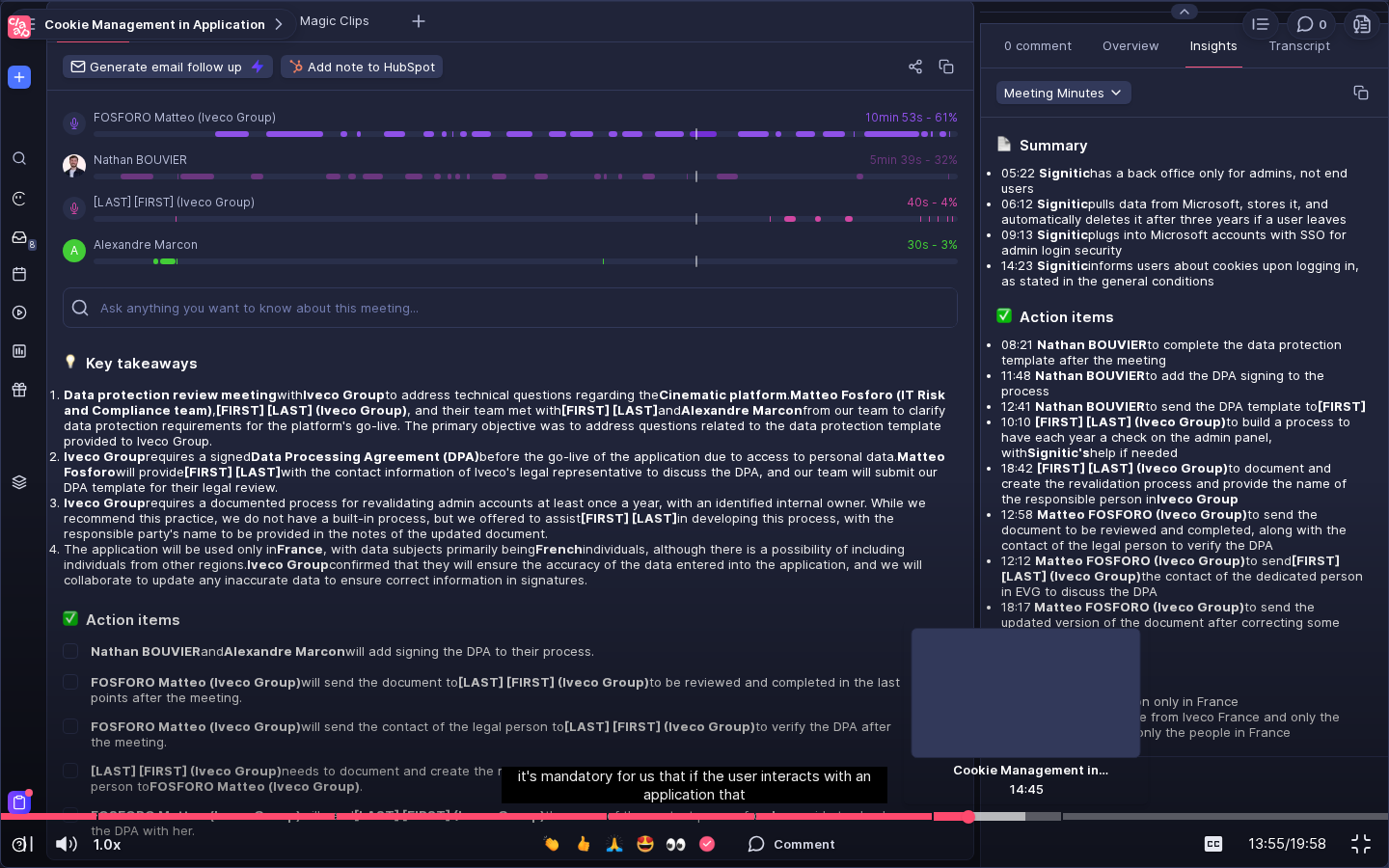 click at bounding box center (694, 816) 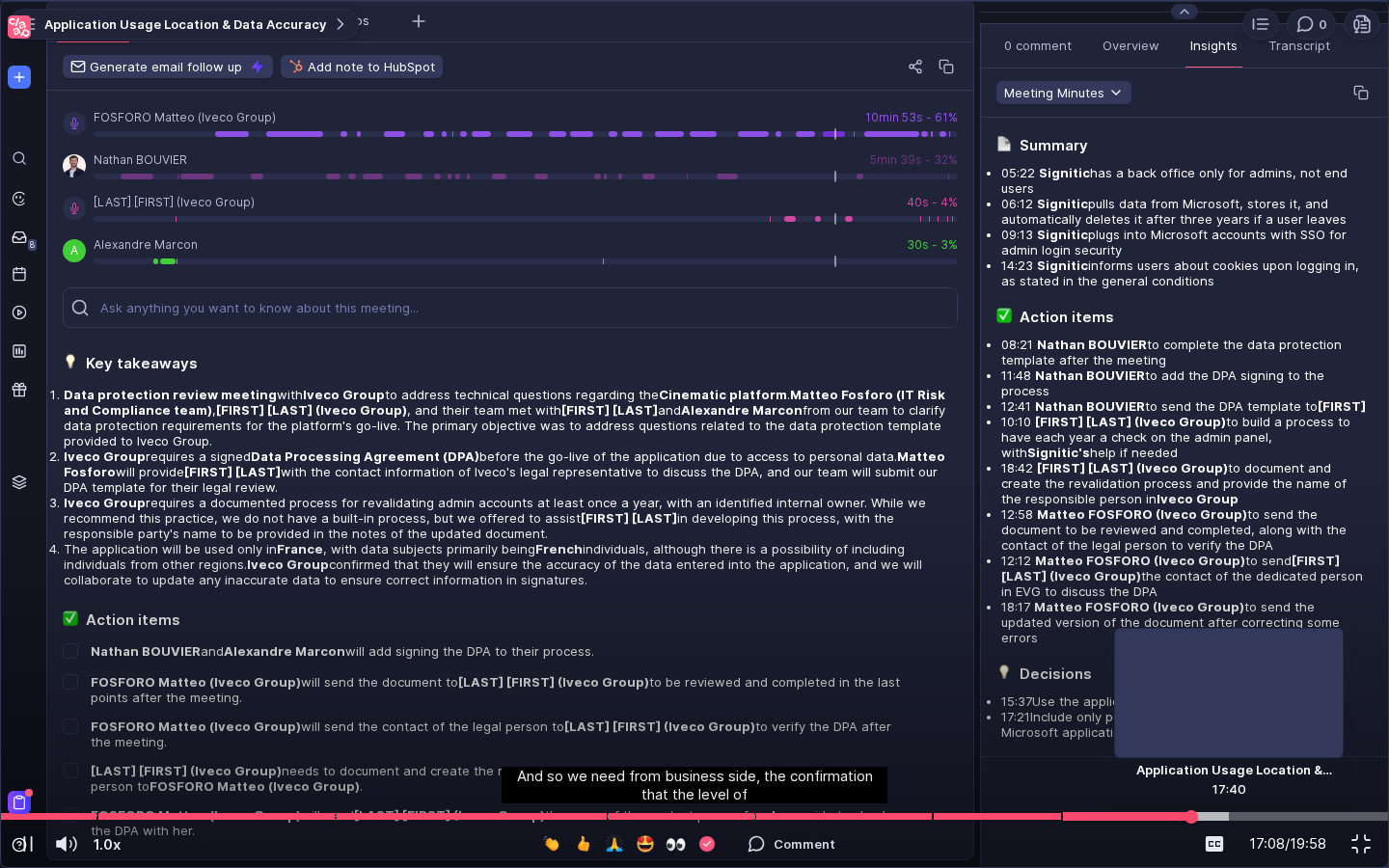 click at bounding box center [694, 816] 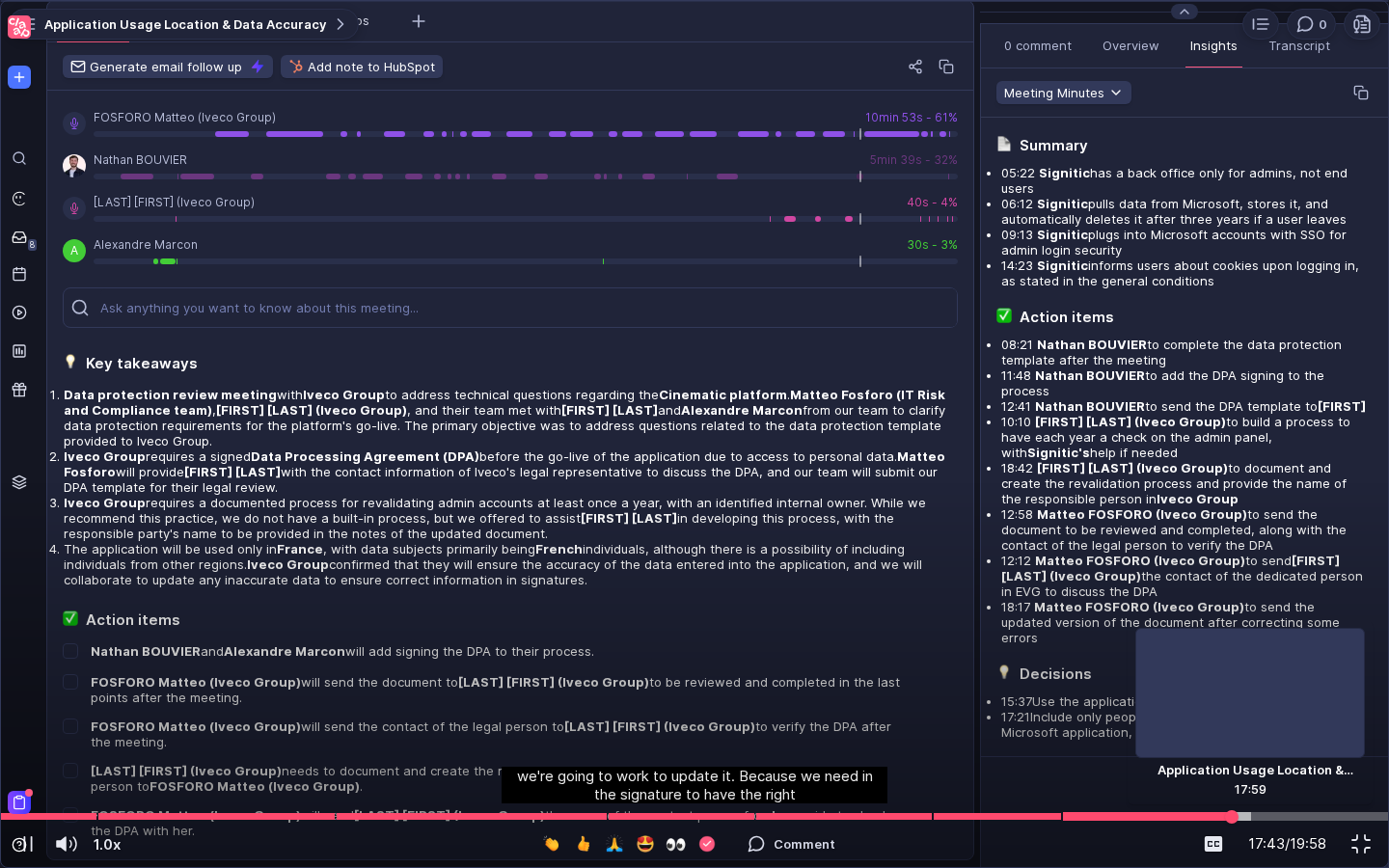 click at bounding box center [694, 816] 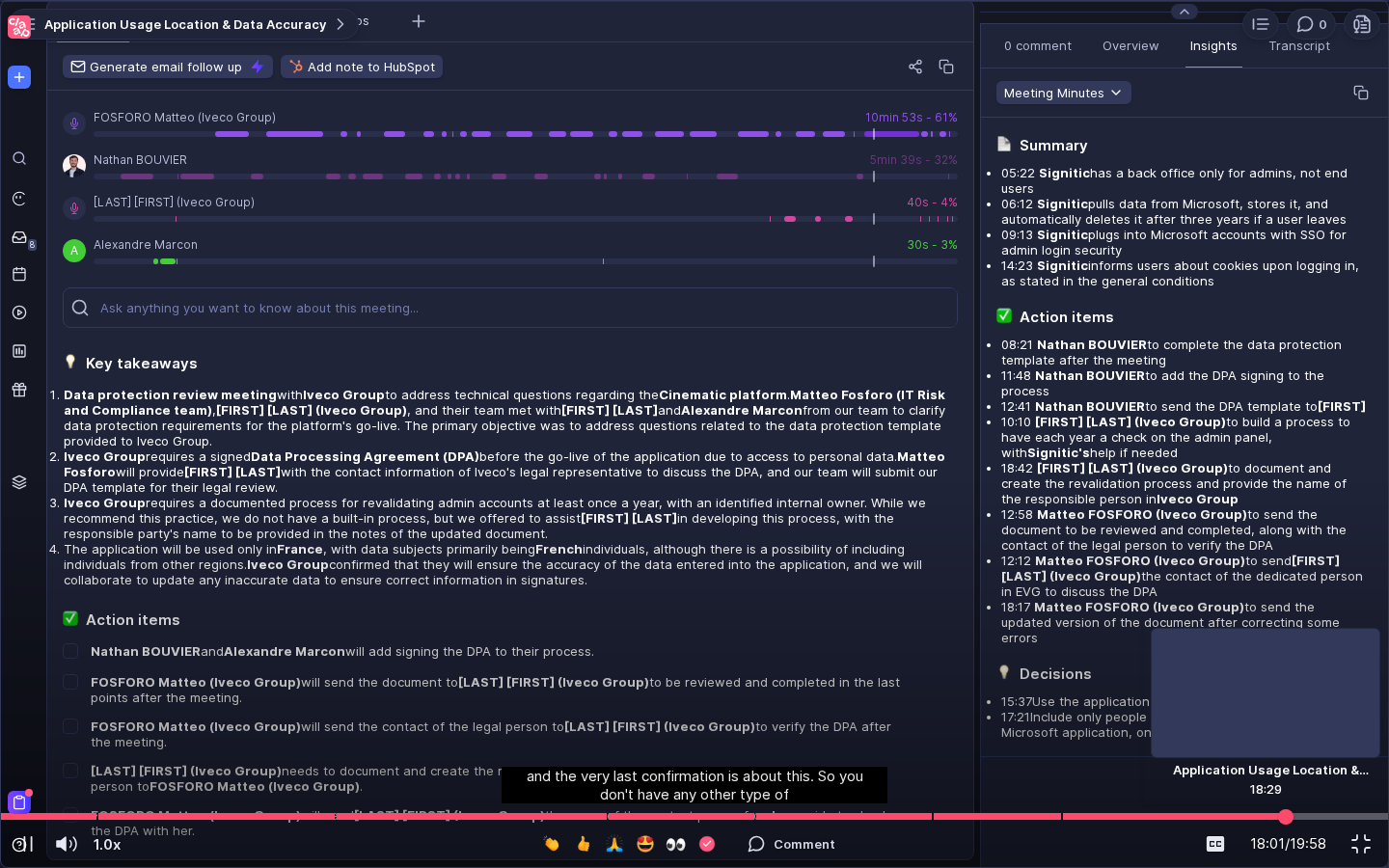 click at bounding box center [694, 816] 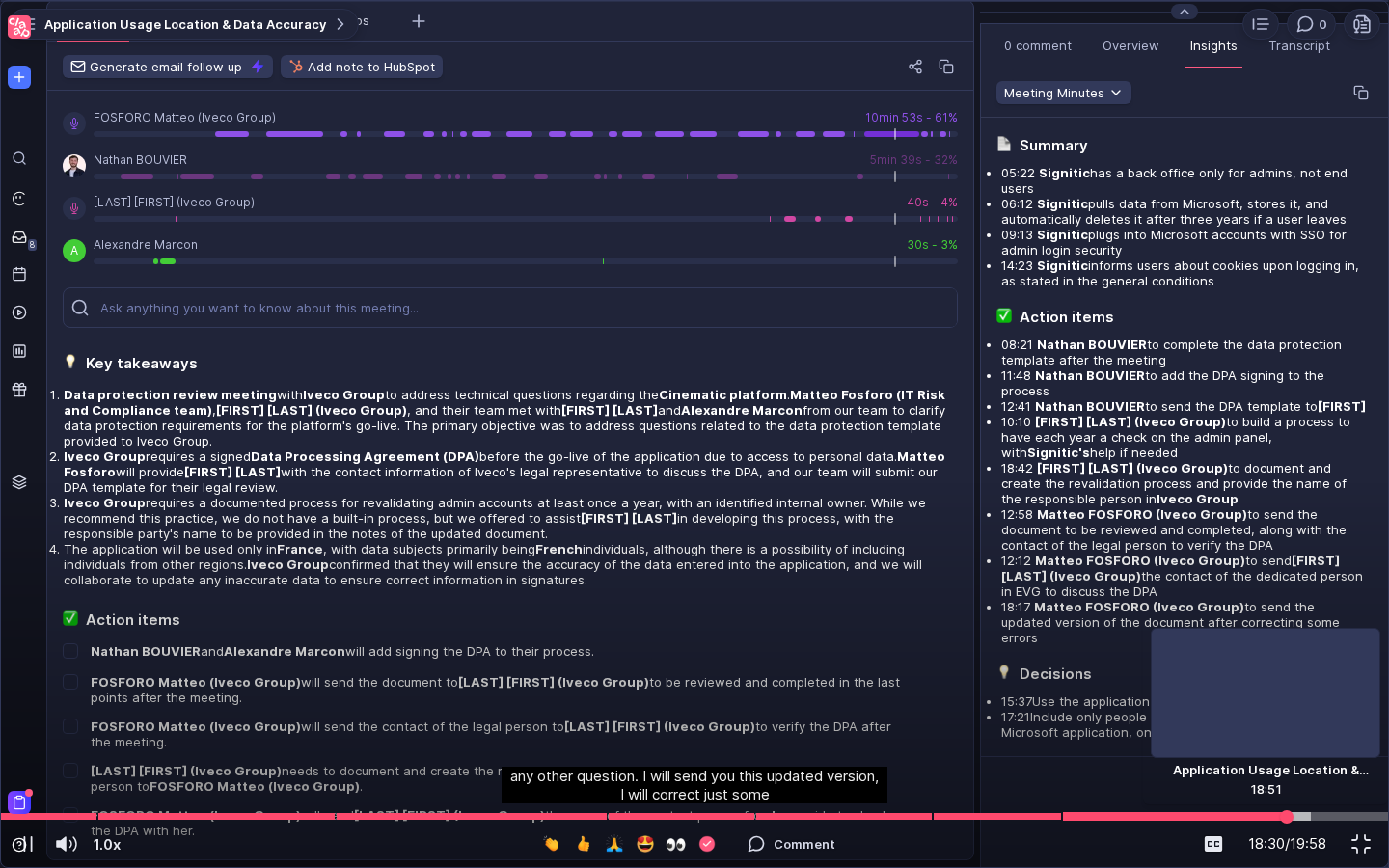 click at bounding box center (694, 816) 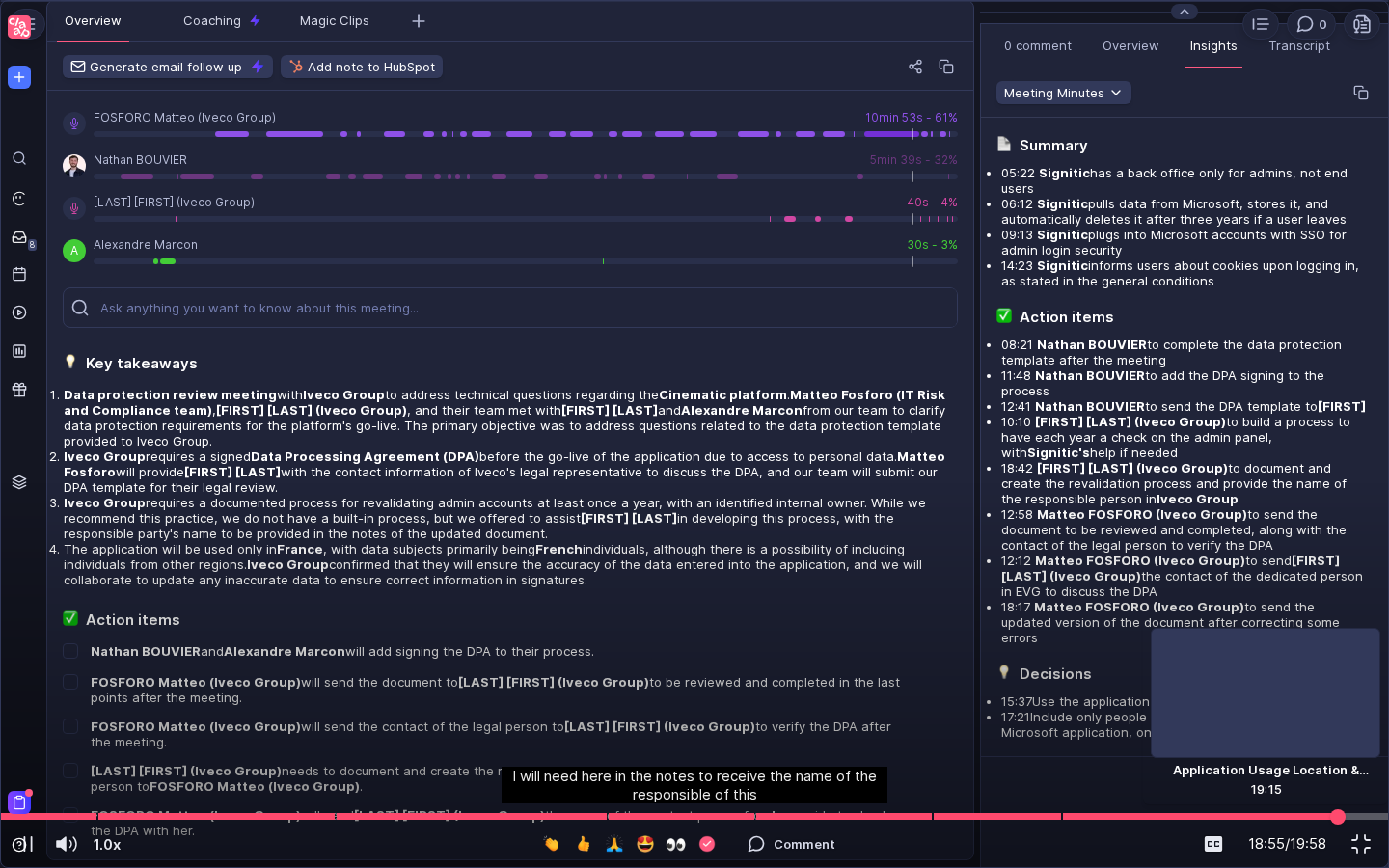 click at bounding box center (694, 816) 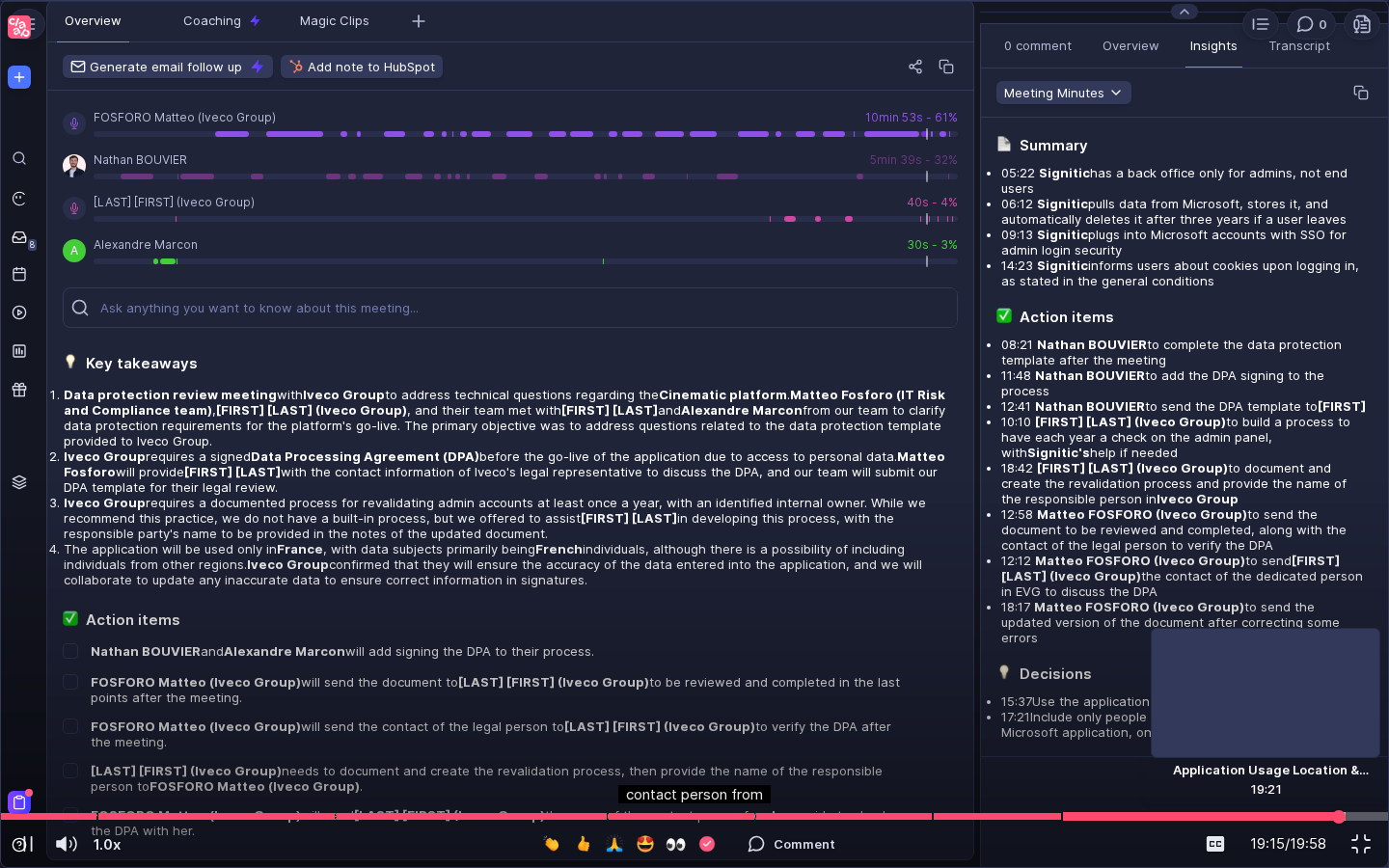 click at bounding box center (694, 816) 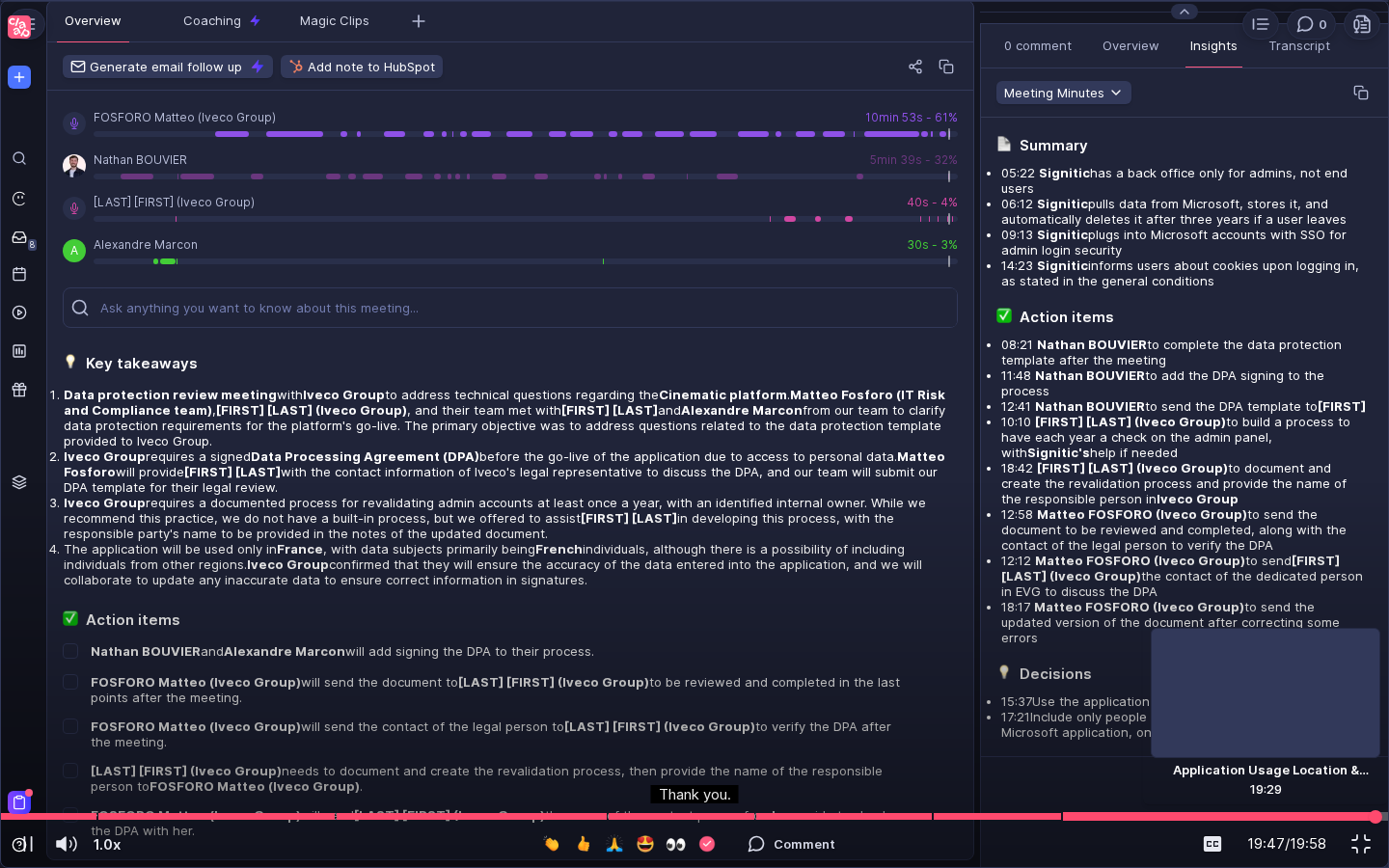 click at bounding box center (694, 816) 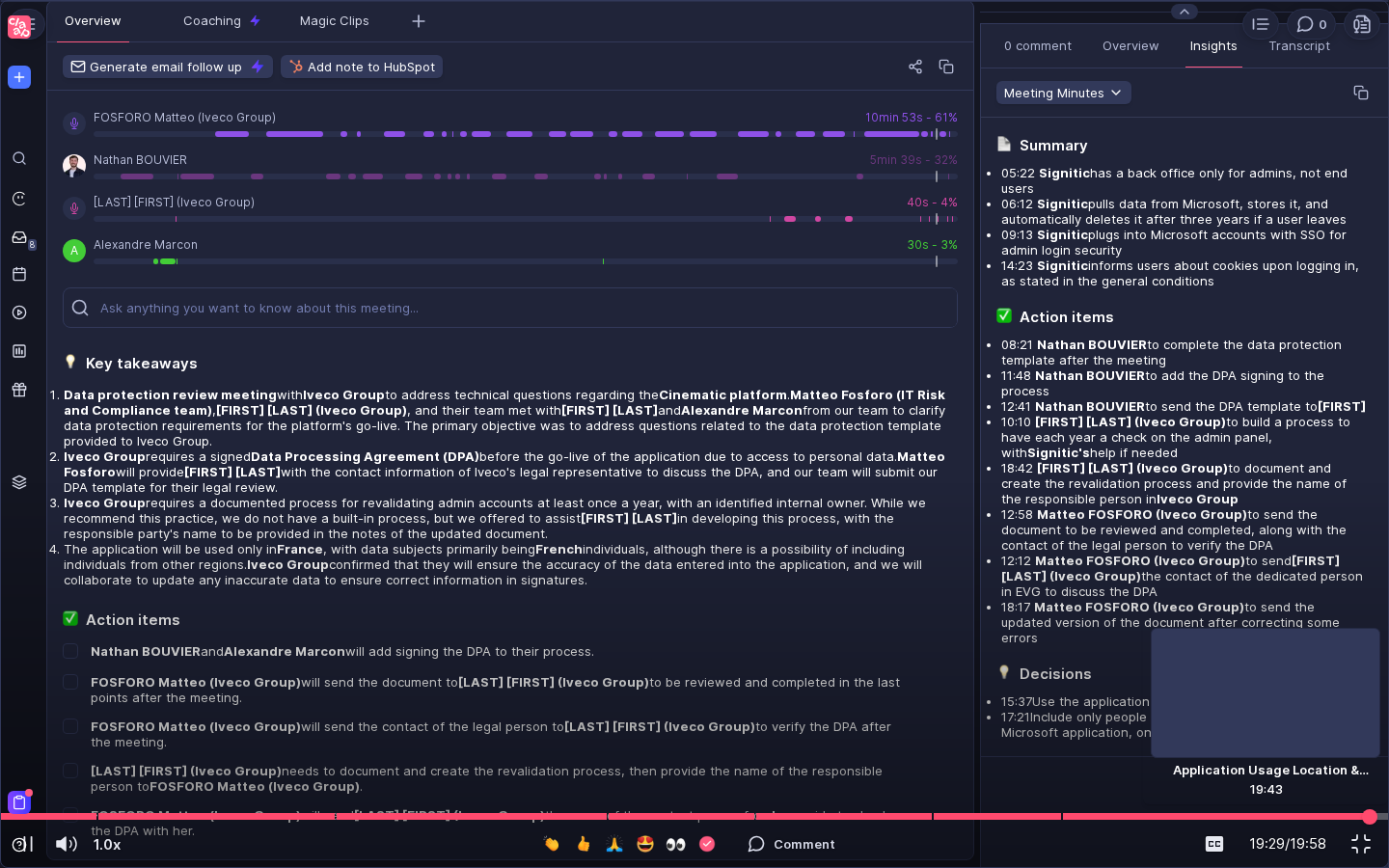 click at bounding box center (694, 816) 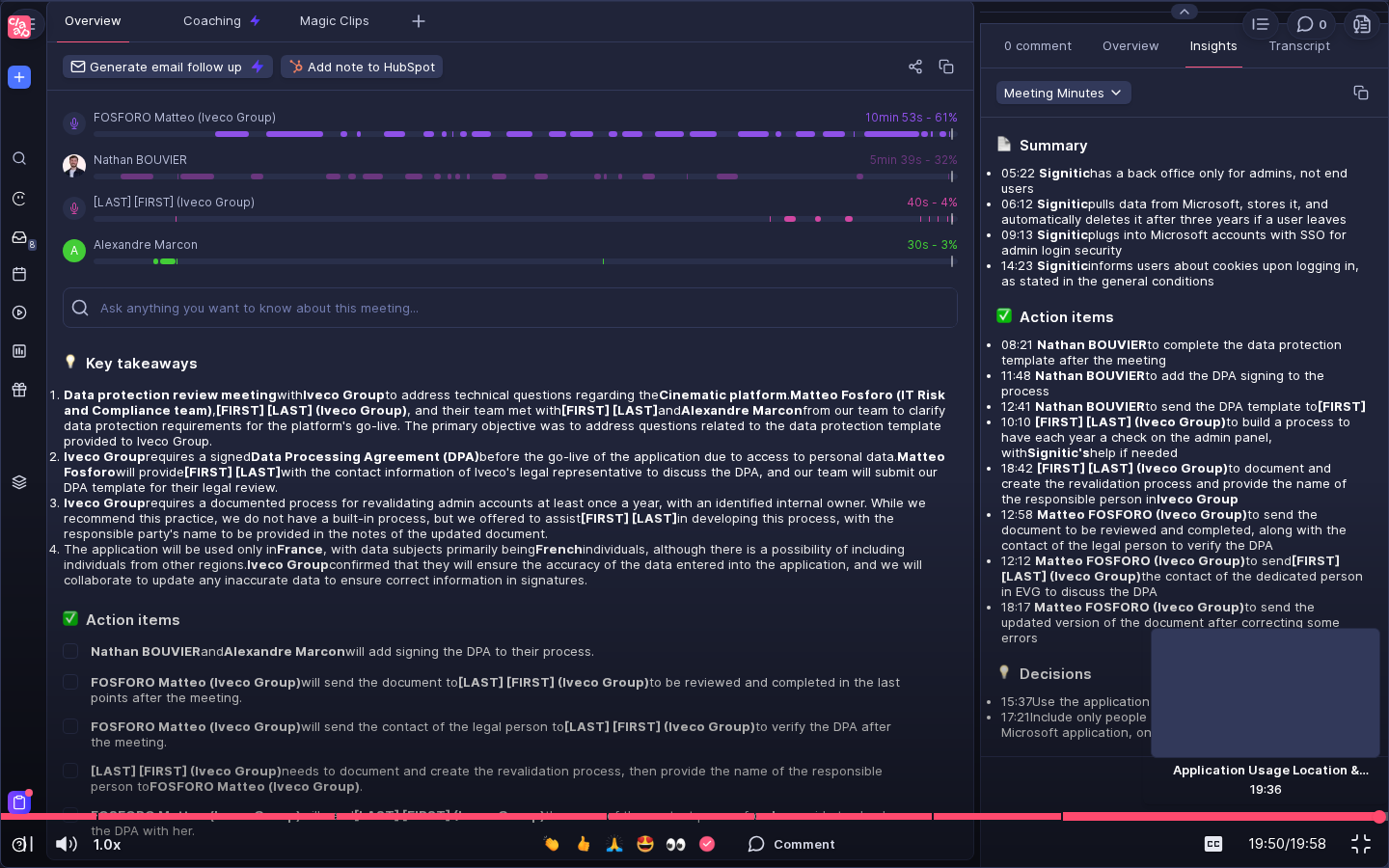 click at bounding box center [694, 816] 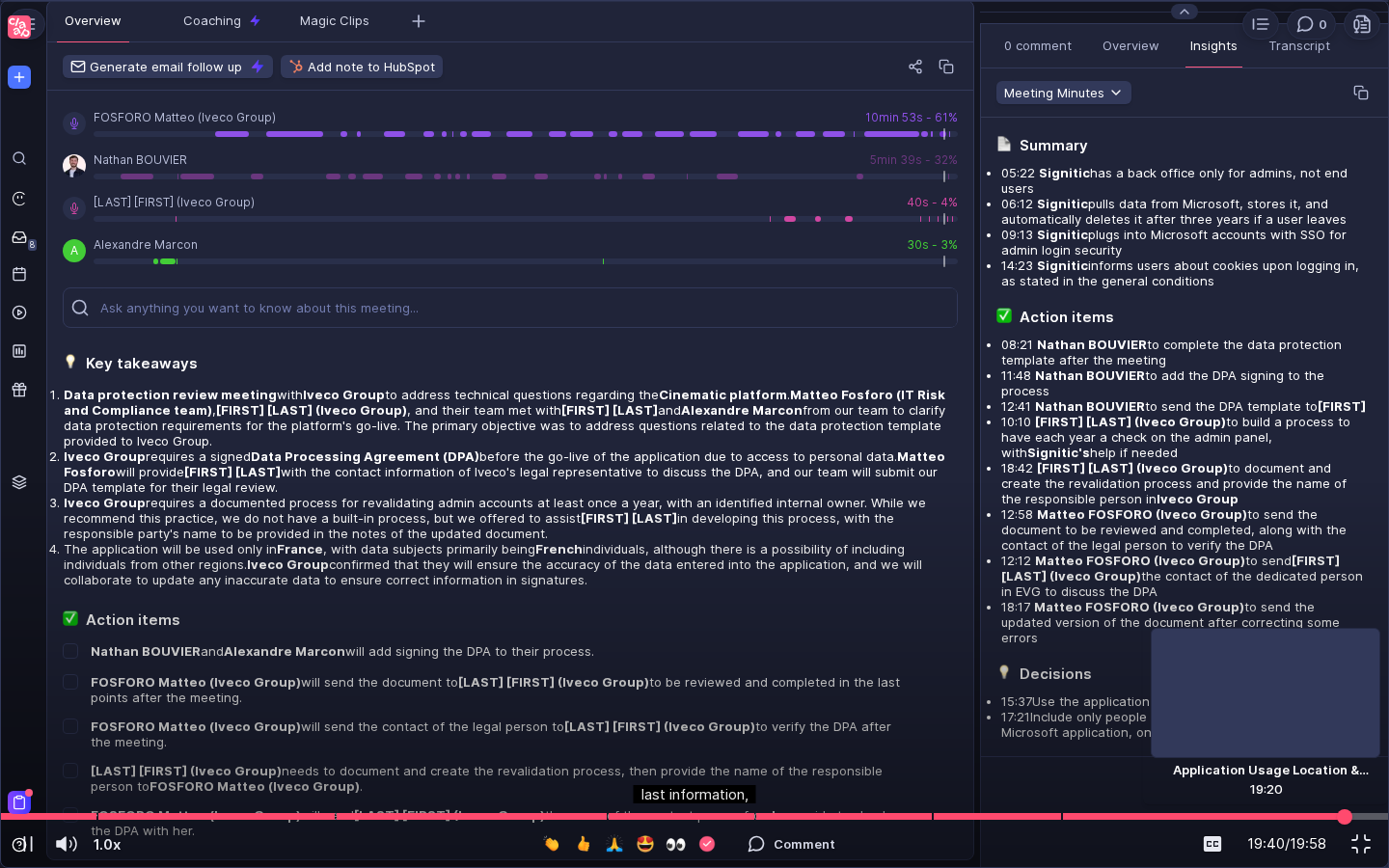 click at bounding box center [694, 816] 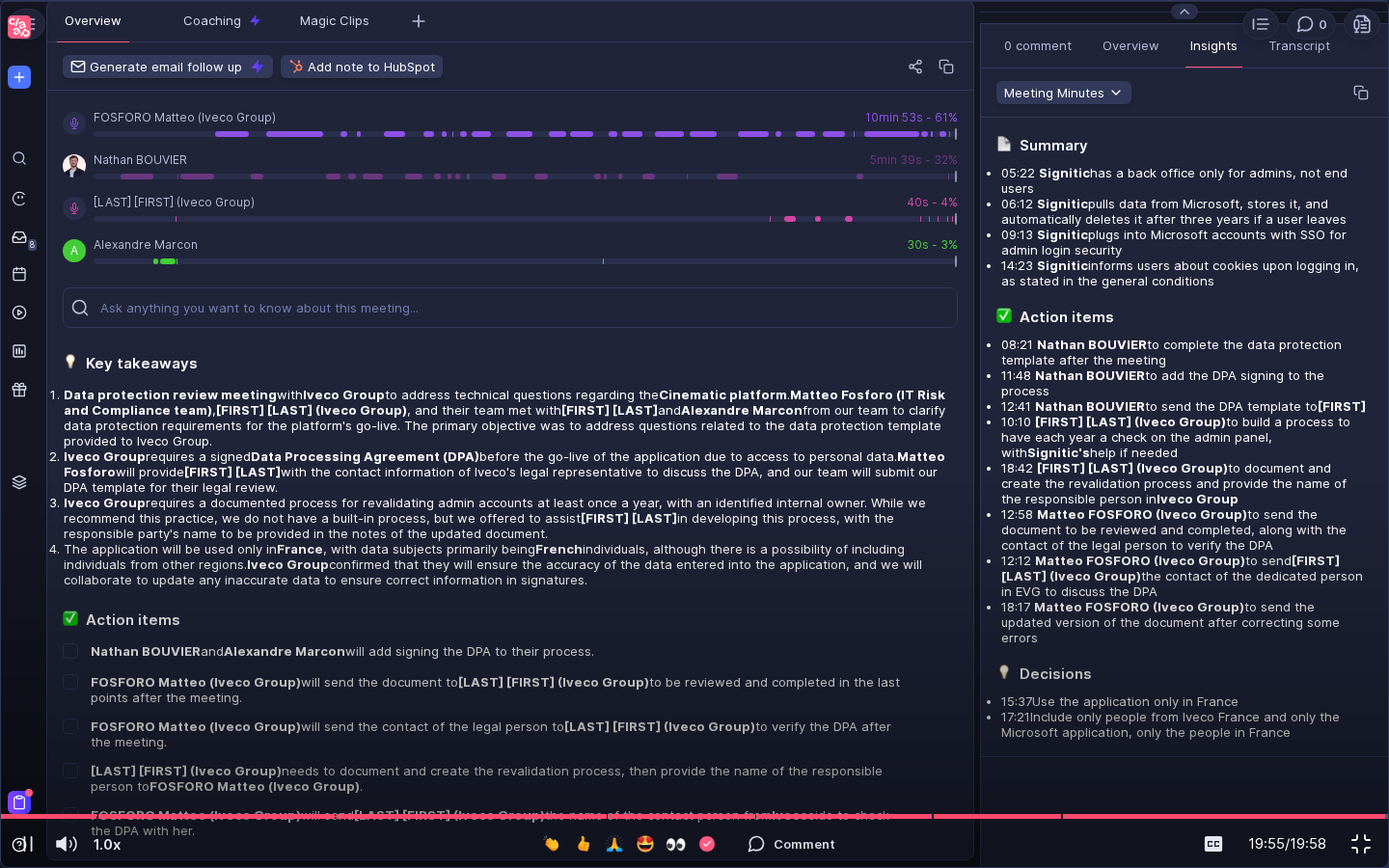 click at bounding box center (1361, 844) 